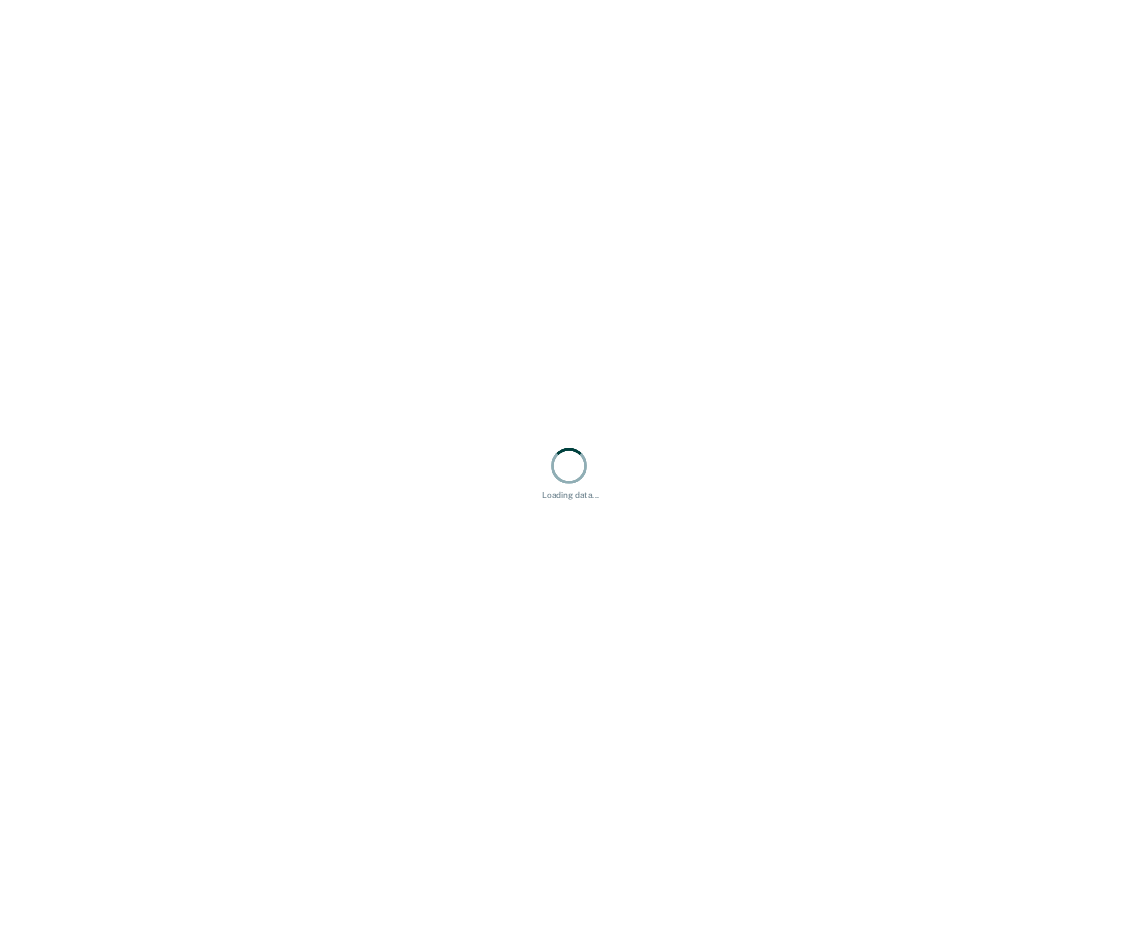 scroll, scrollTop: 0, scrollLeft: 0, axis: both 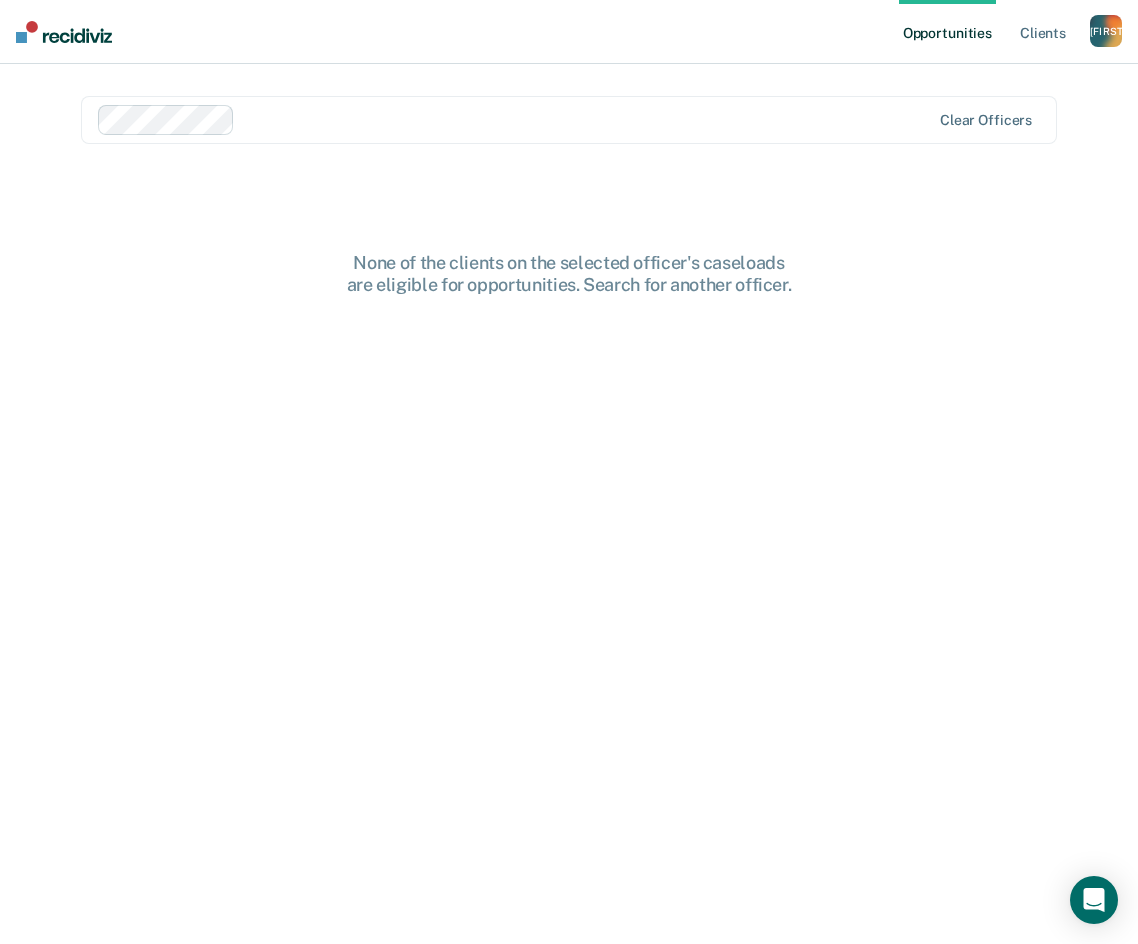 click on "Clear   officers" at bounding box center (569, 120) 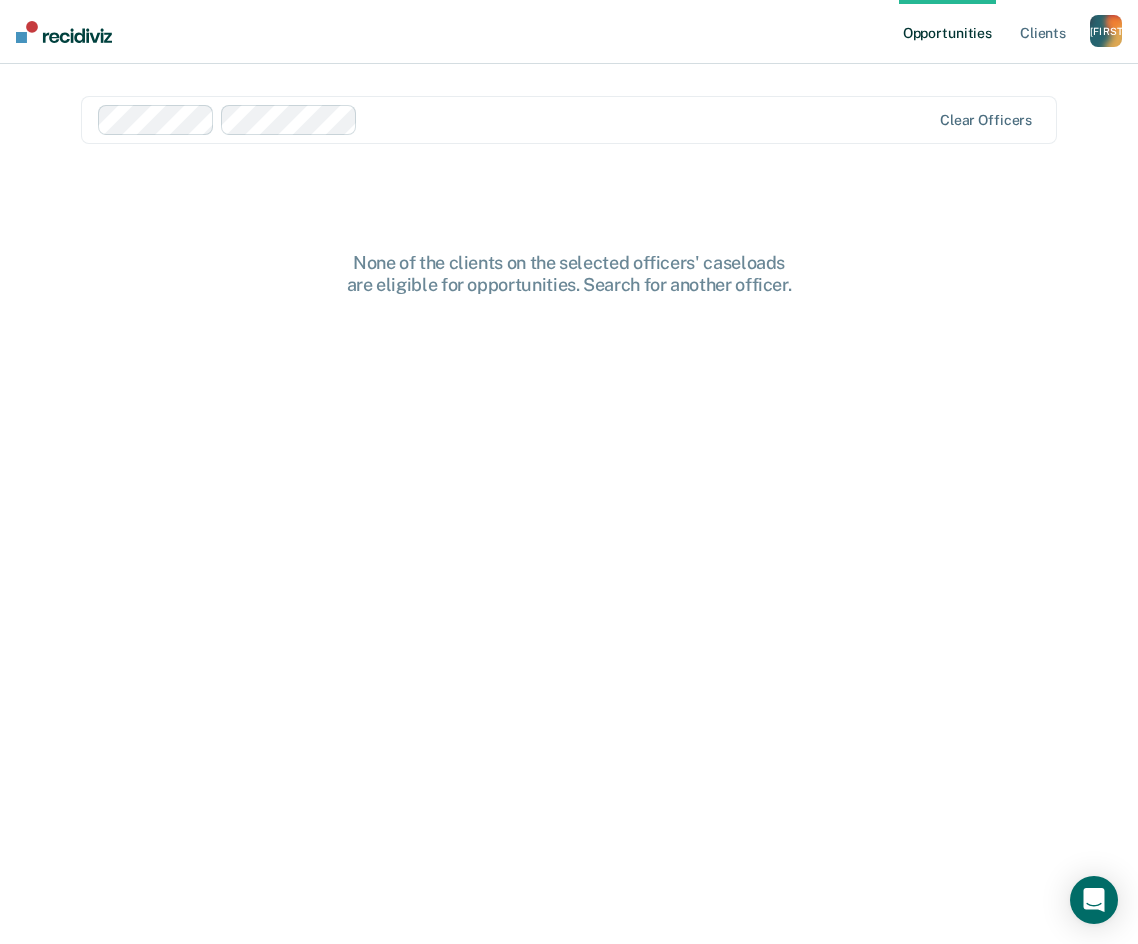 click at bounding box center (648, 119) 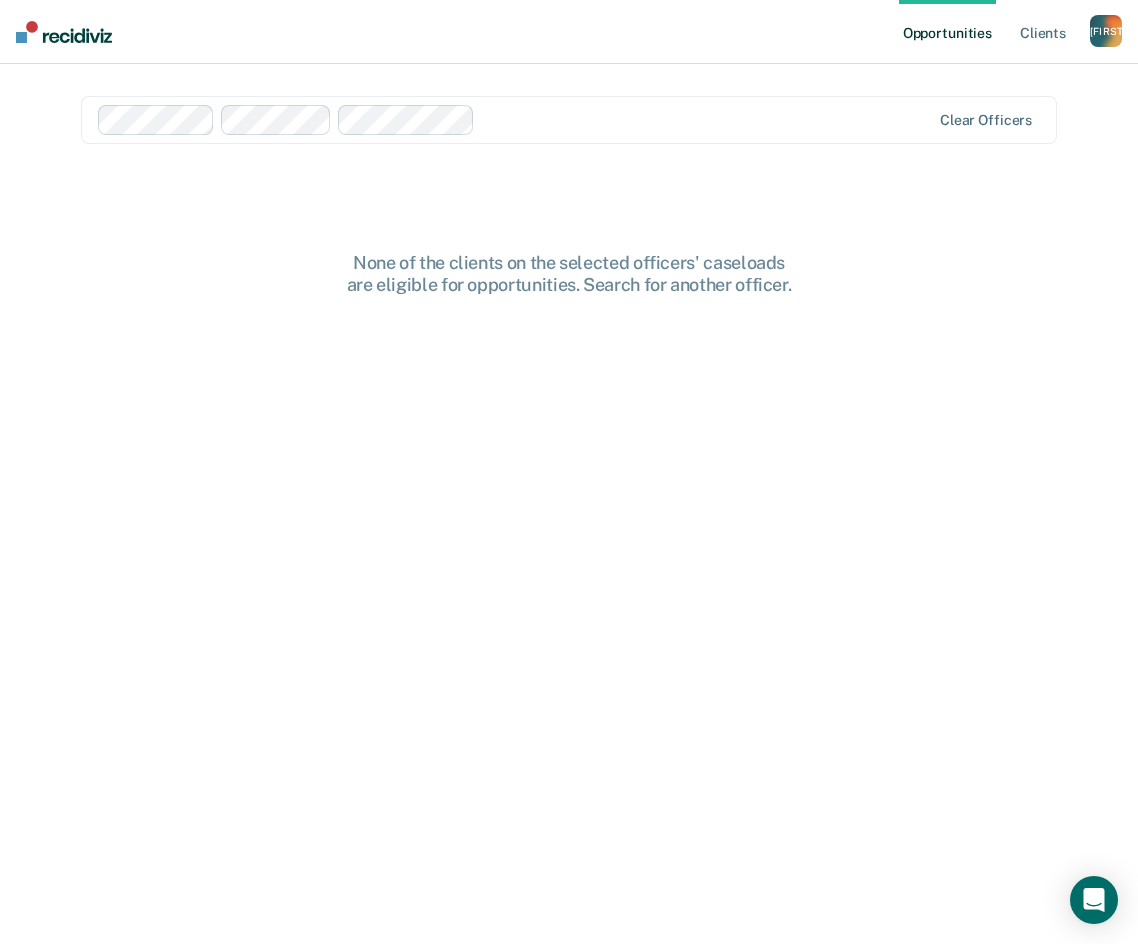 click at bounding box center (706, 119) 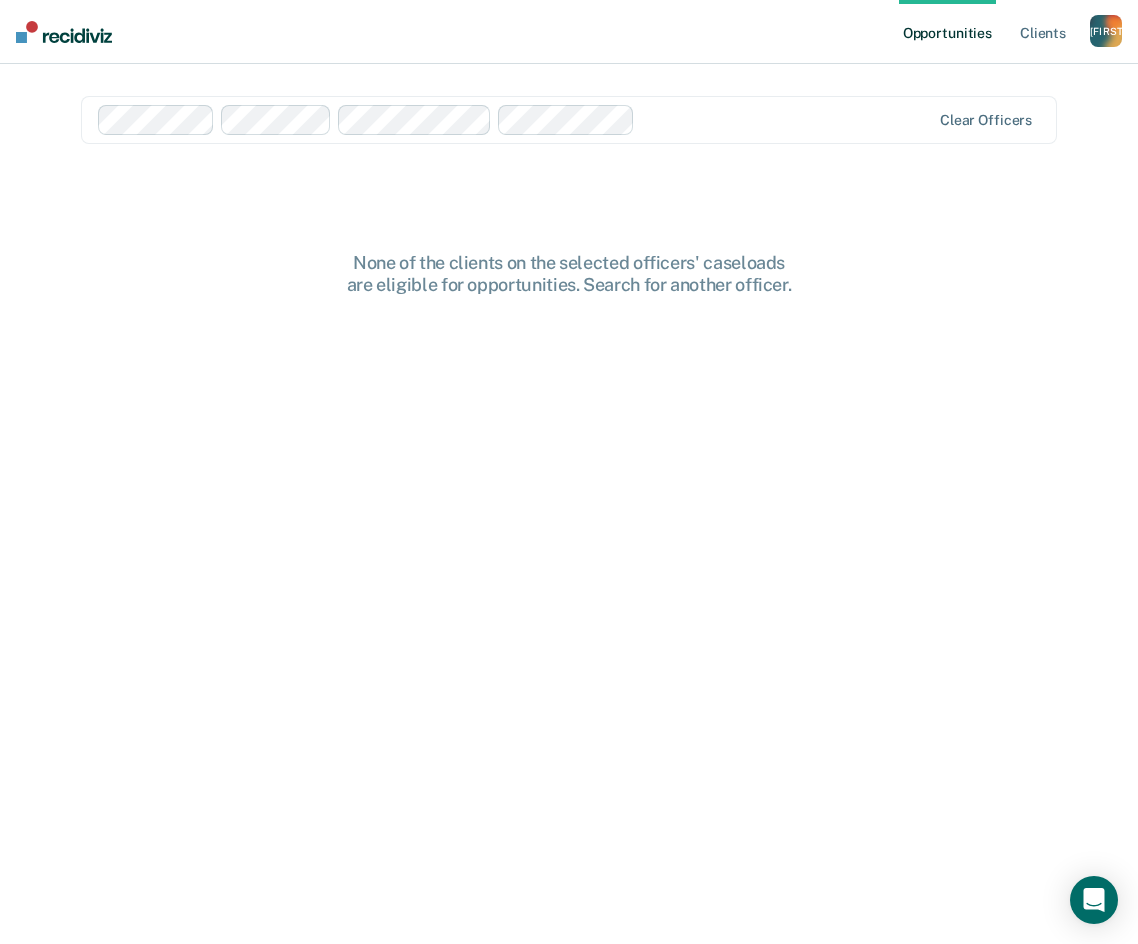 click at bounding box center (786, 119) 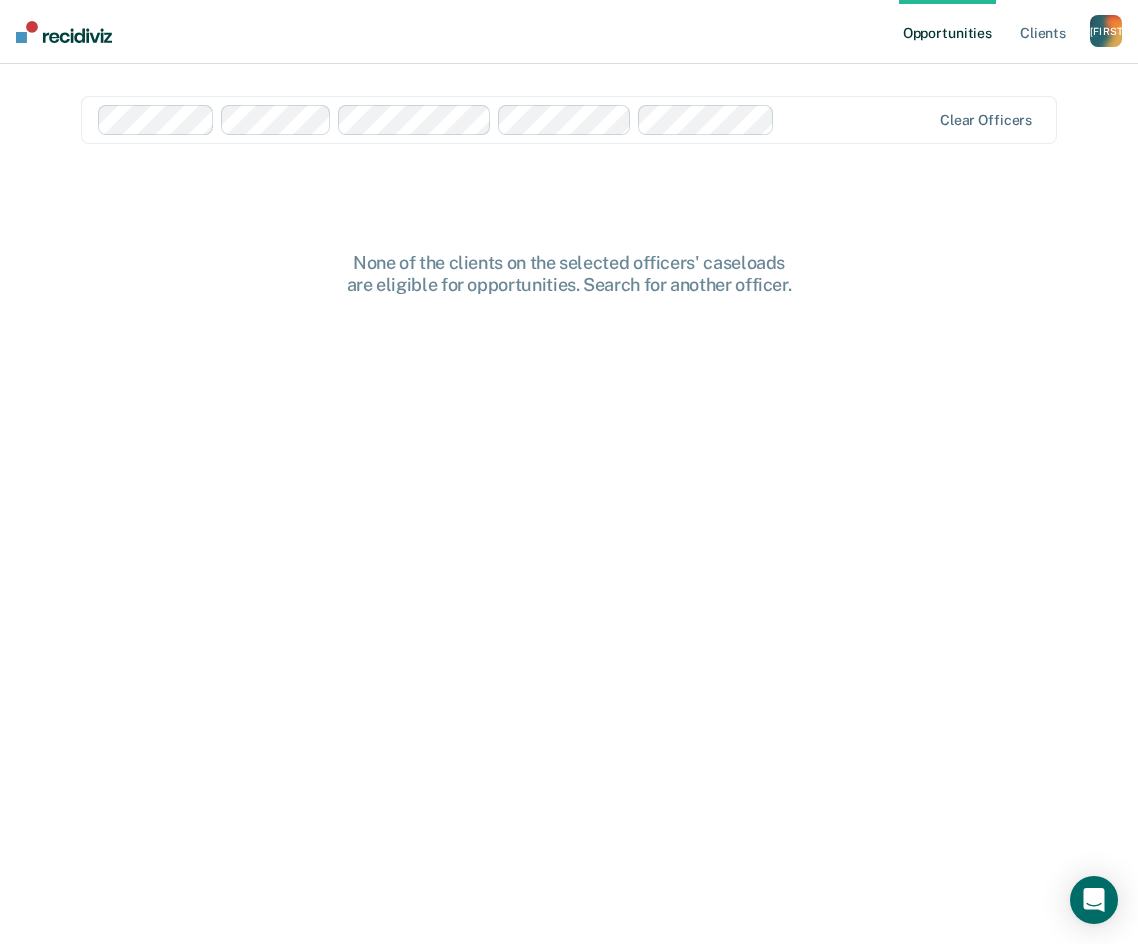 click at bounding box center (856, 119) 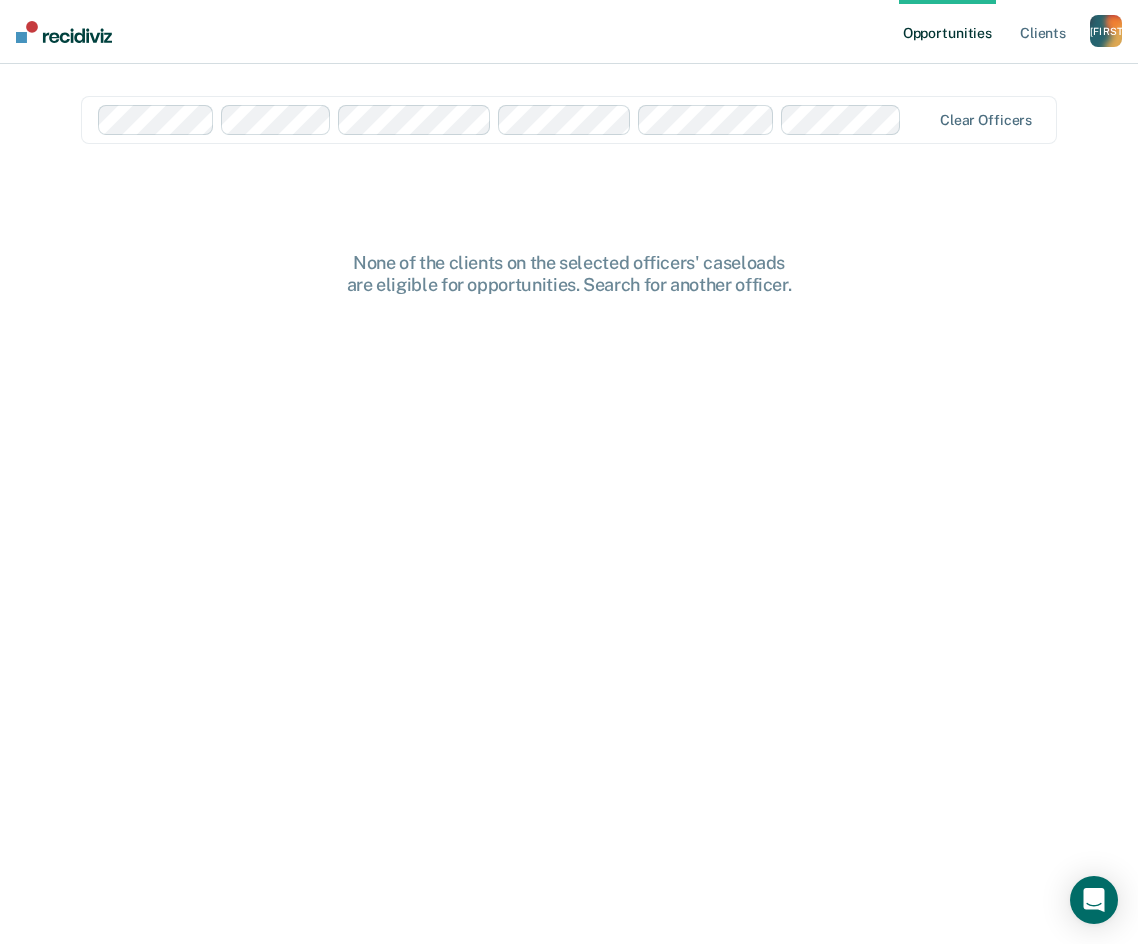 click at bounding box center [920, 119] 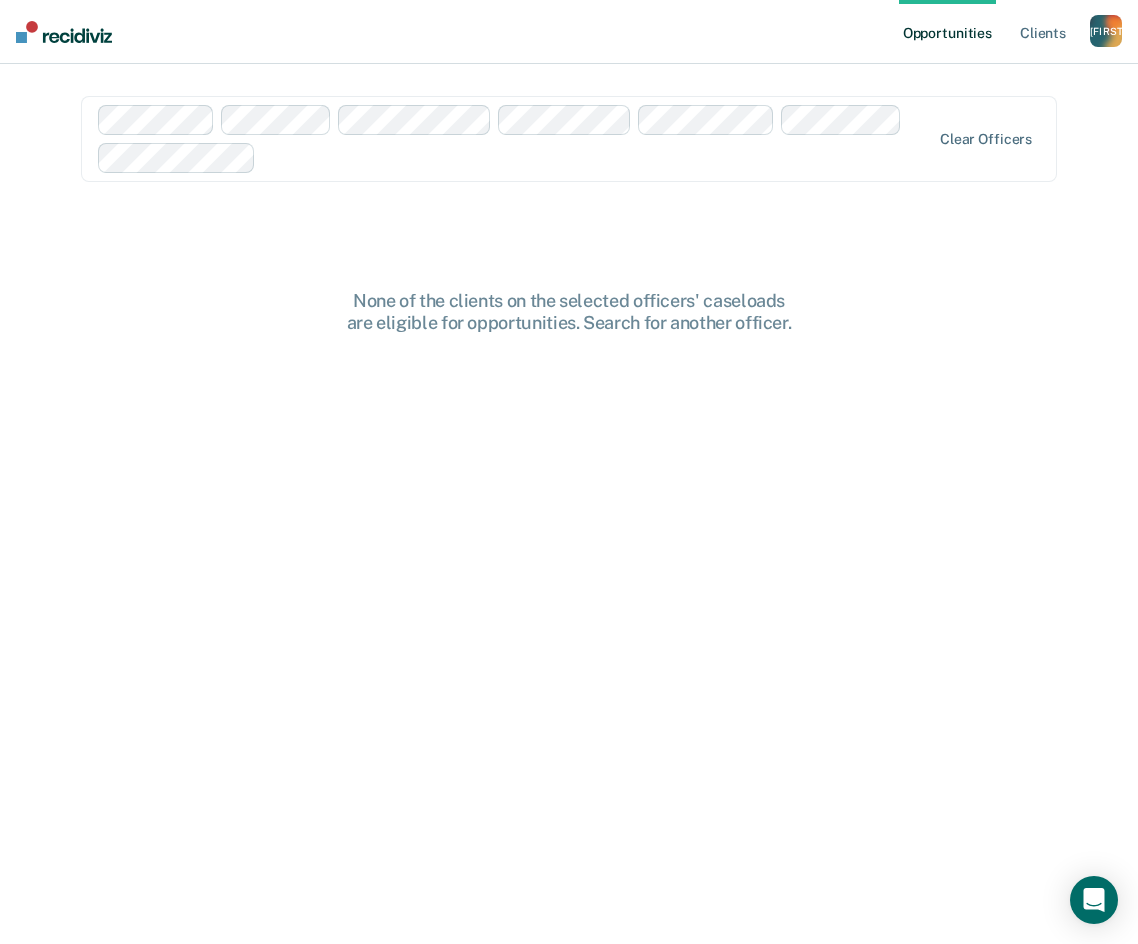 click at bounding box center [515, 139] 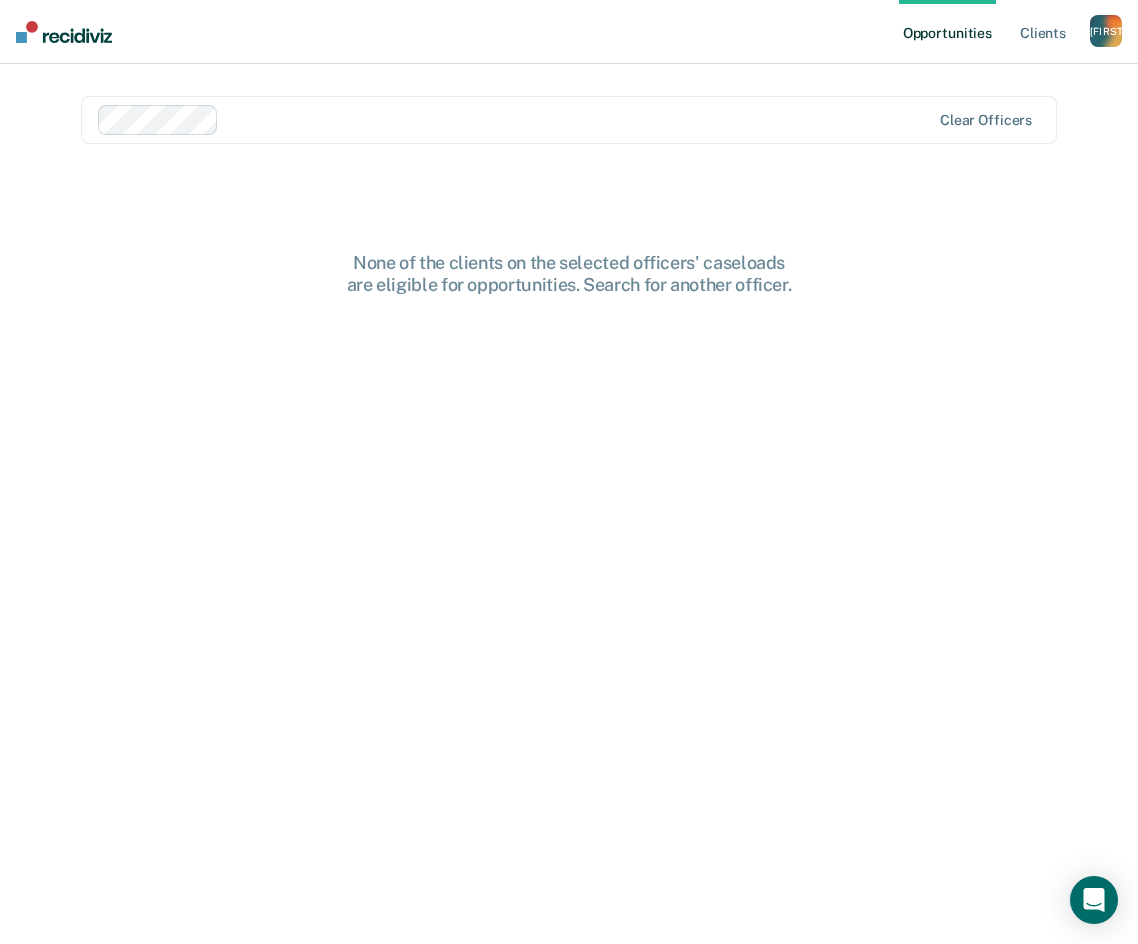 click on "None of the clients on the selected officers' caseloads are eligible for opportunities. Search for another officer." at bounding box center [569, 612] 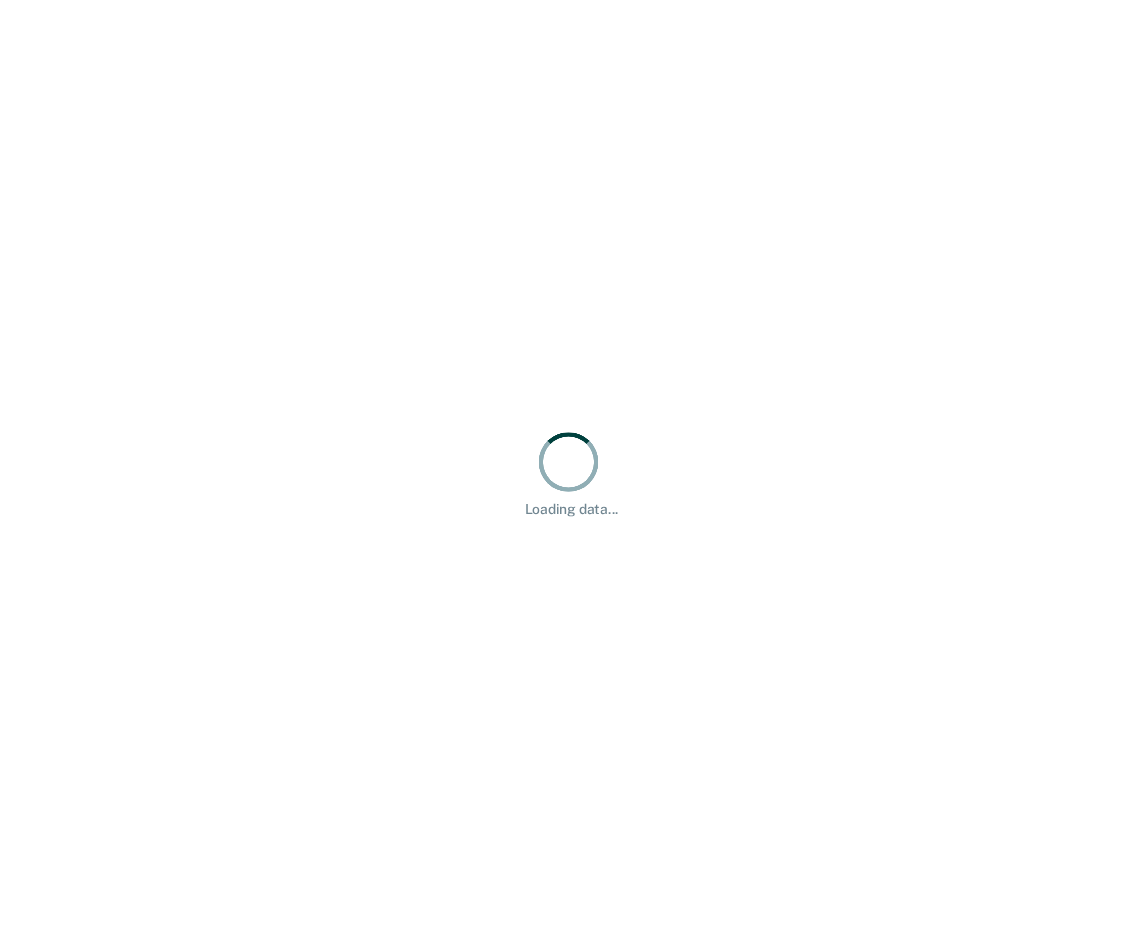 scroll, scrollTop: 0, scrollLeft: 0, axis: both 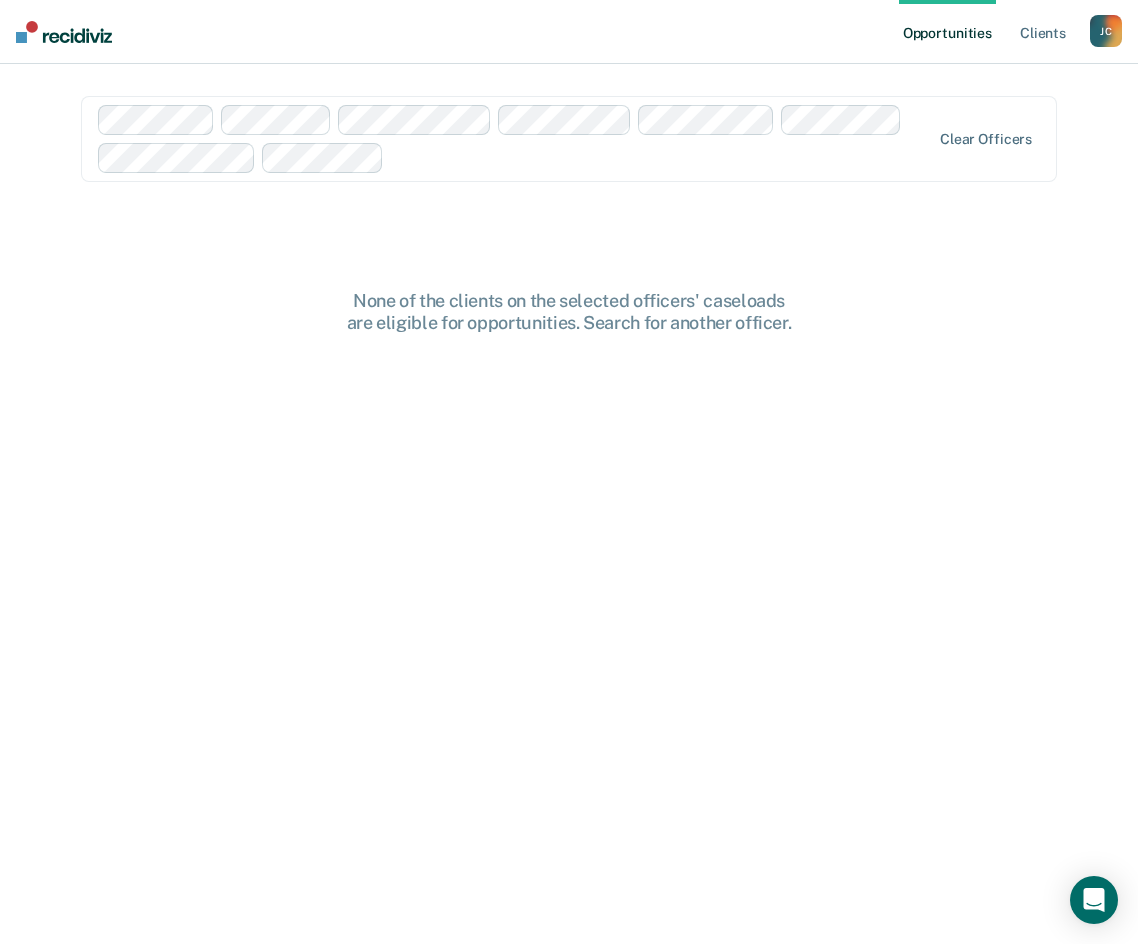 click at bounding box center (661, 157) 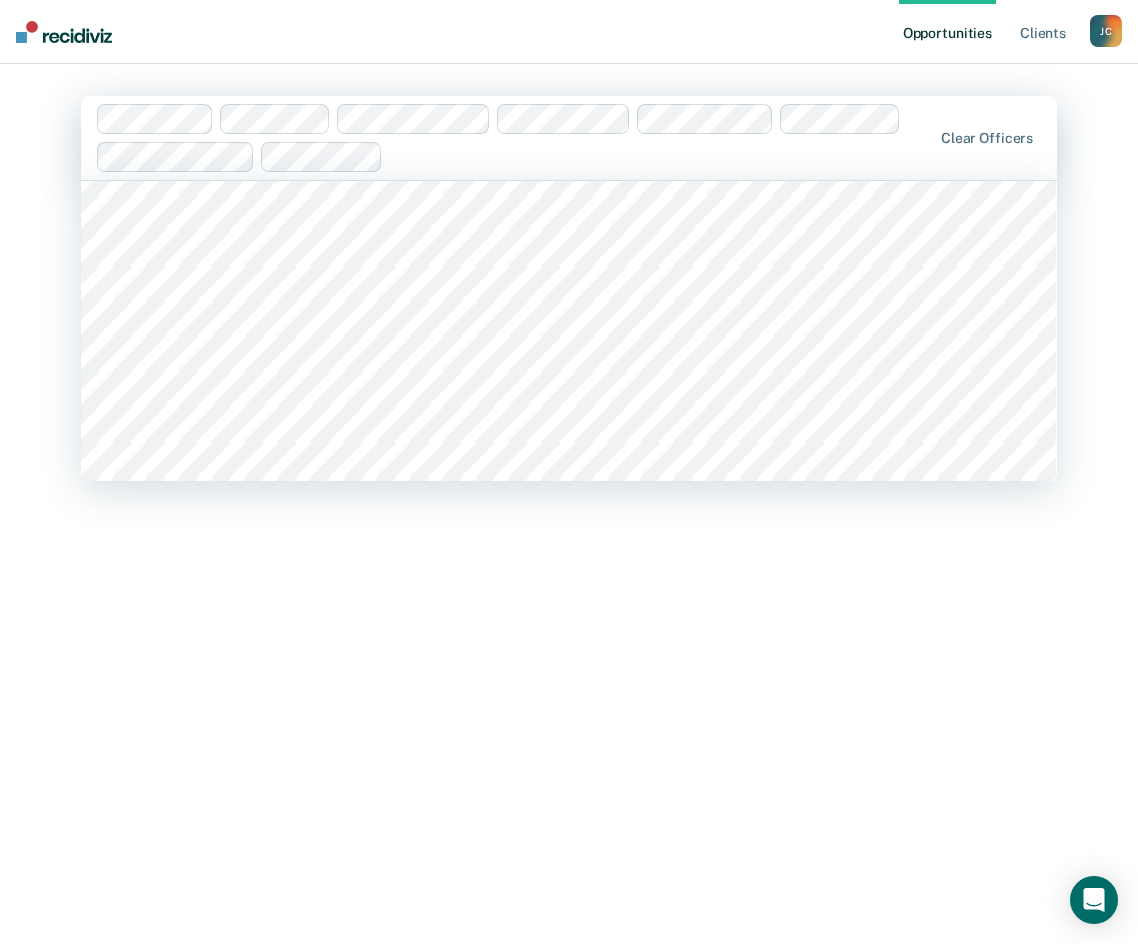 scroll, scrollTop: 3000, scrollLeft: 0, axis: vertical 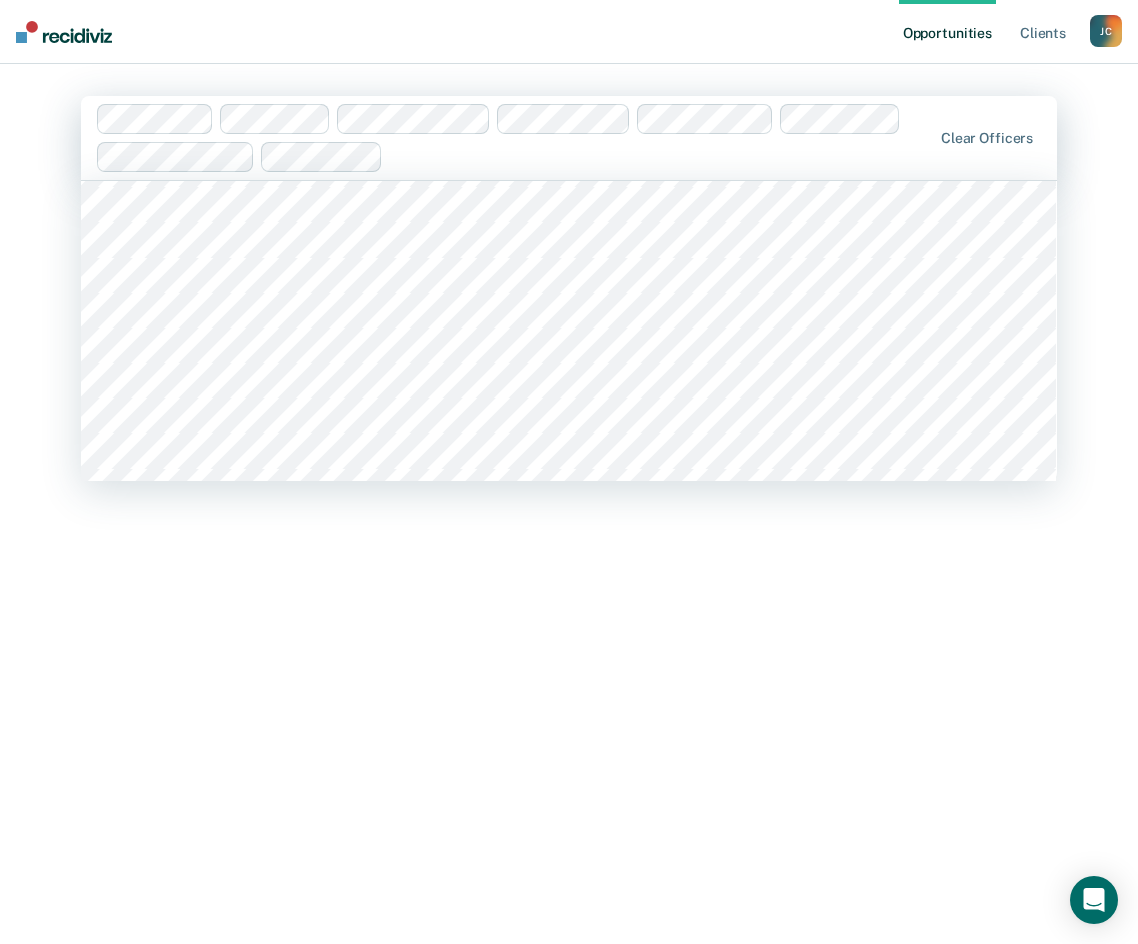 click on "[NUMBER] results available. Use Up and Down to choose options, press Enter to select the currently focused option, press Escape to exit the menu, press Tab to select the option and exit the menu. Clear   officers All Staff None of the clients on the selected officers' caseloads are eligible for opportunities. Search for another officer." at bounding box center (569, 480) 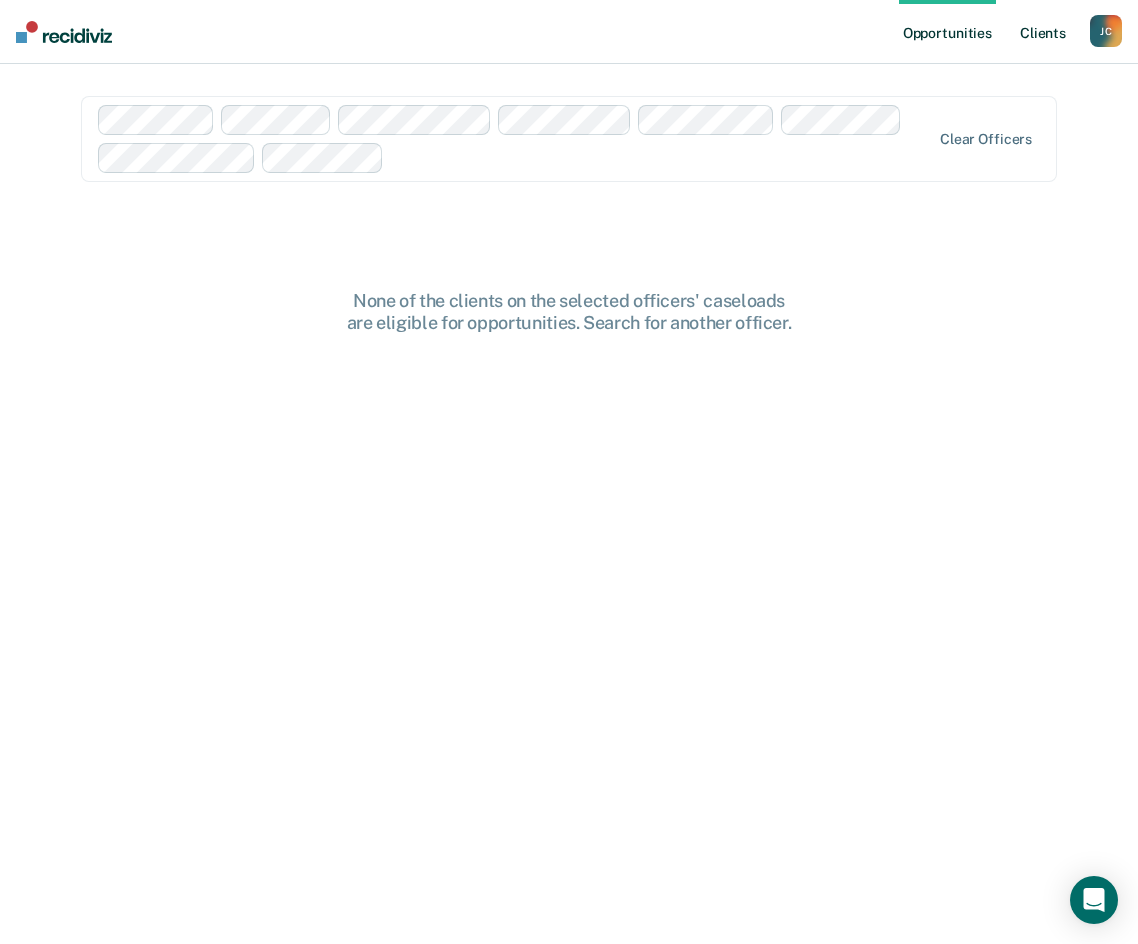 click on "Client s" at bounding box center [1043, 32] 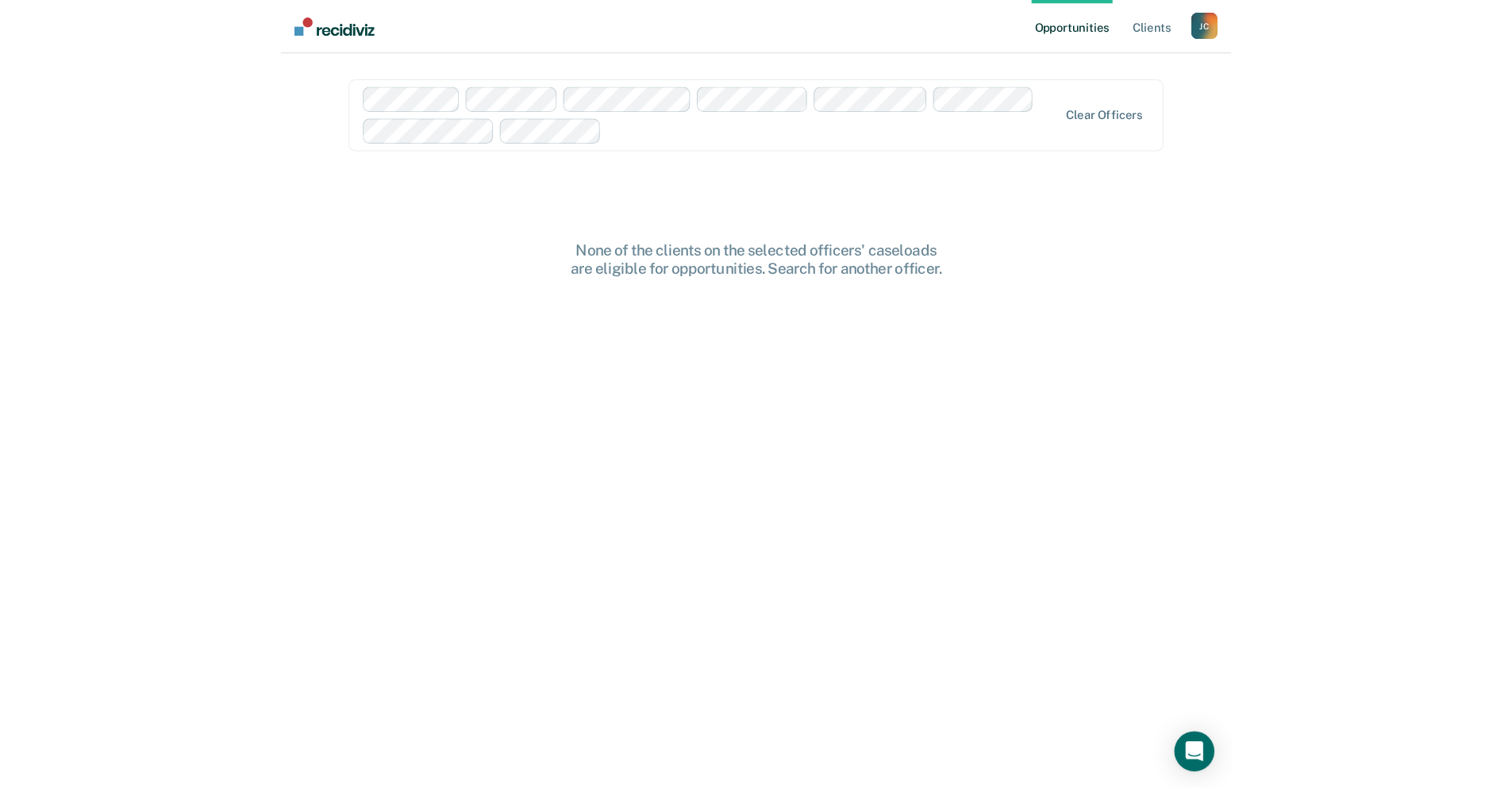 scroll, scrollTop: 0, scrollLeft: 0, axis: both 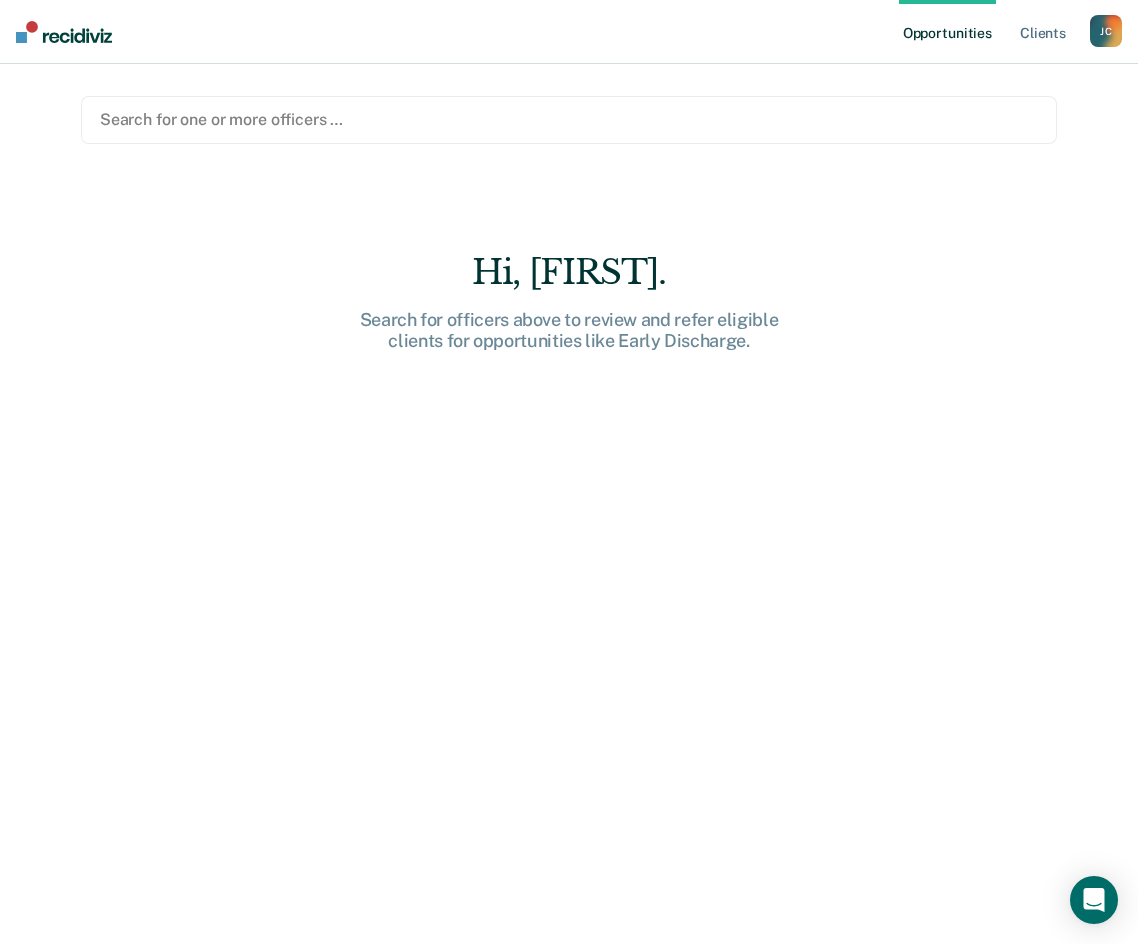 type on "s" 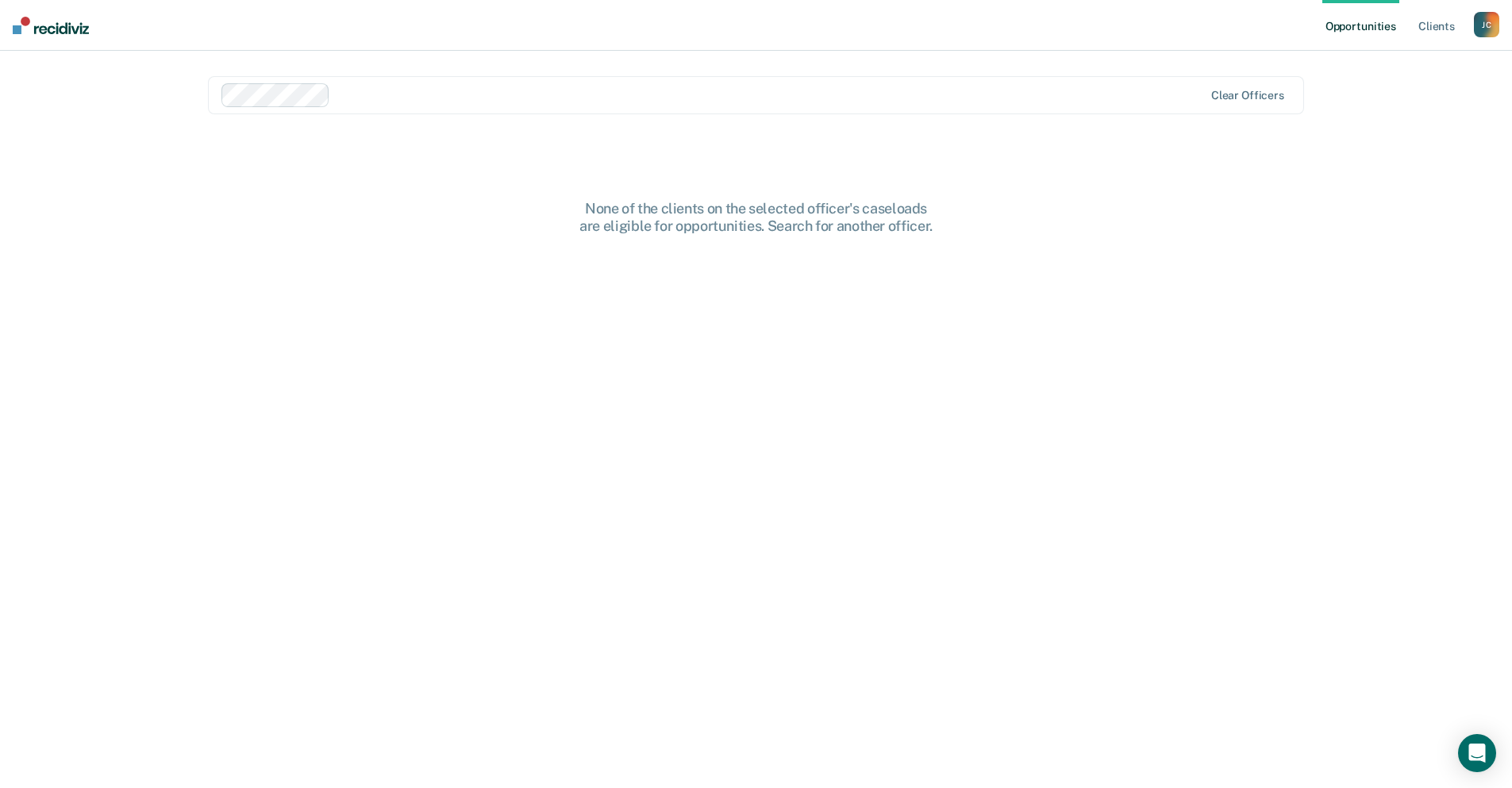 click at bounding box center (51, 25) 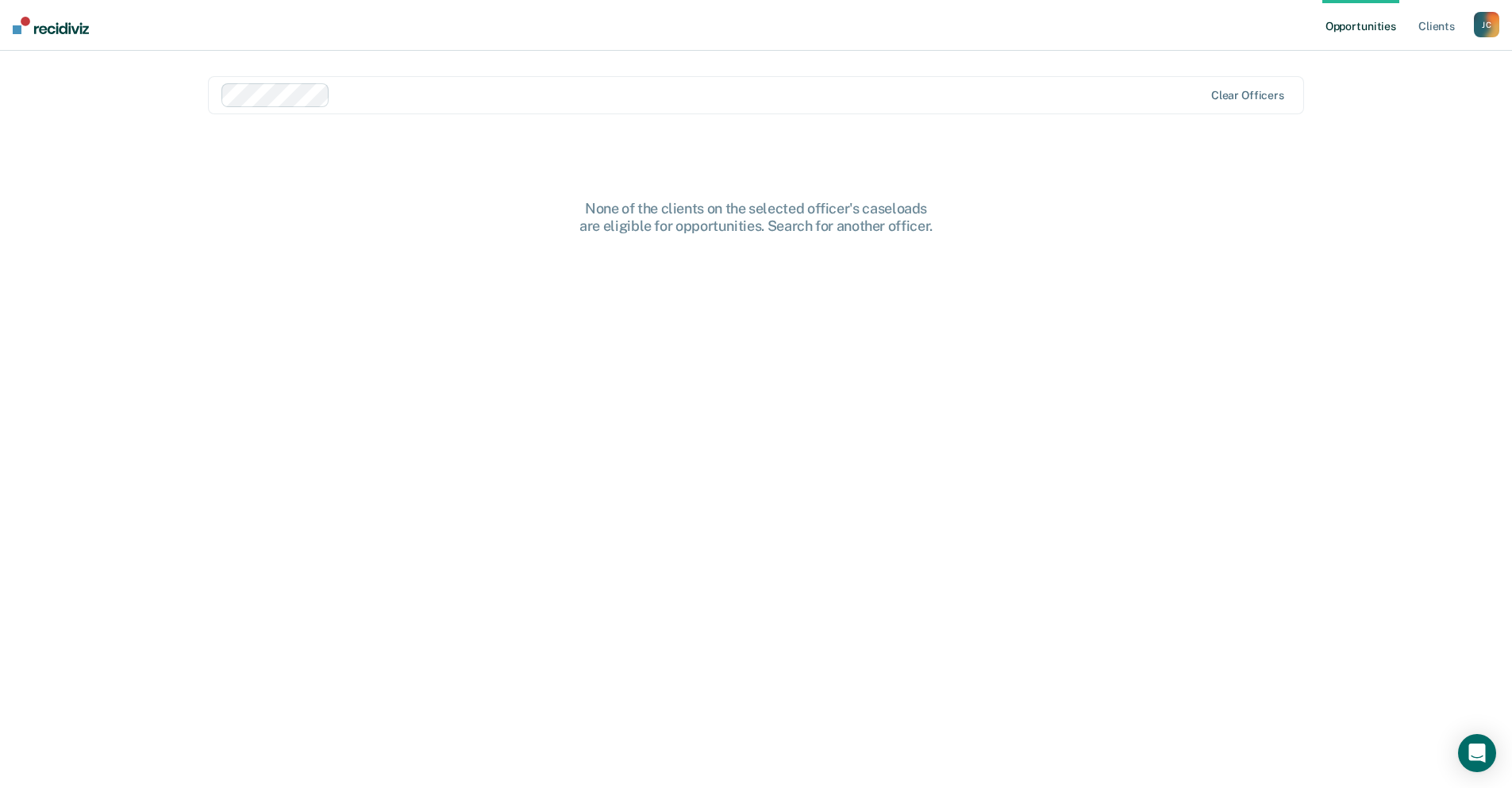 click on "J C" at bounding box center (1487, 25) 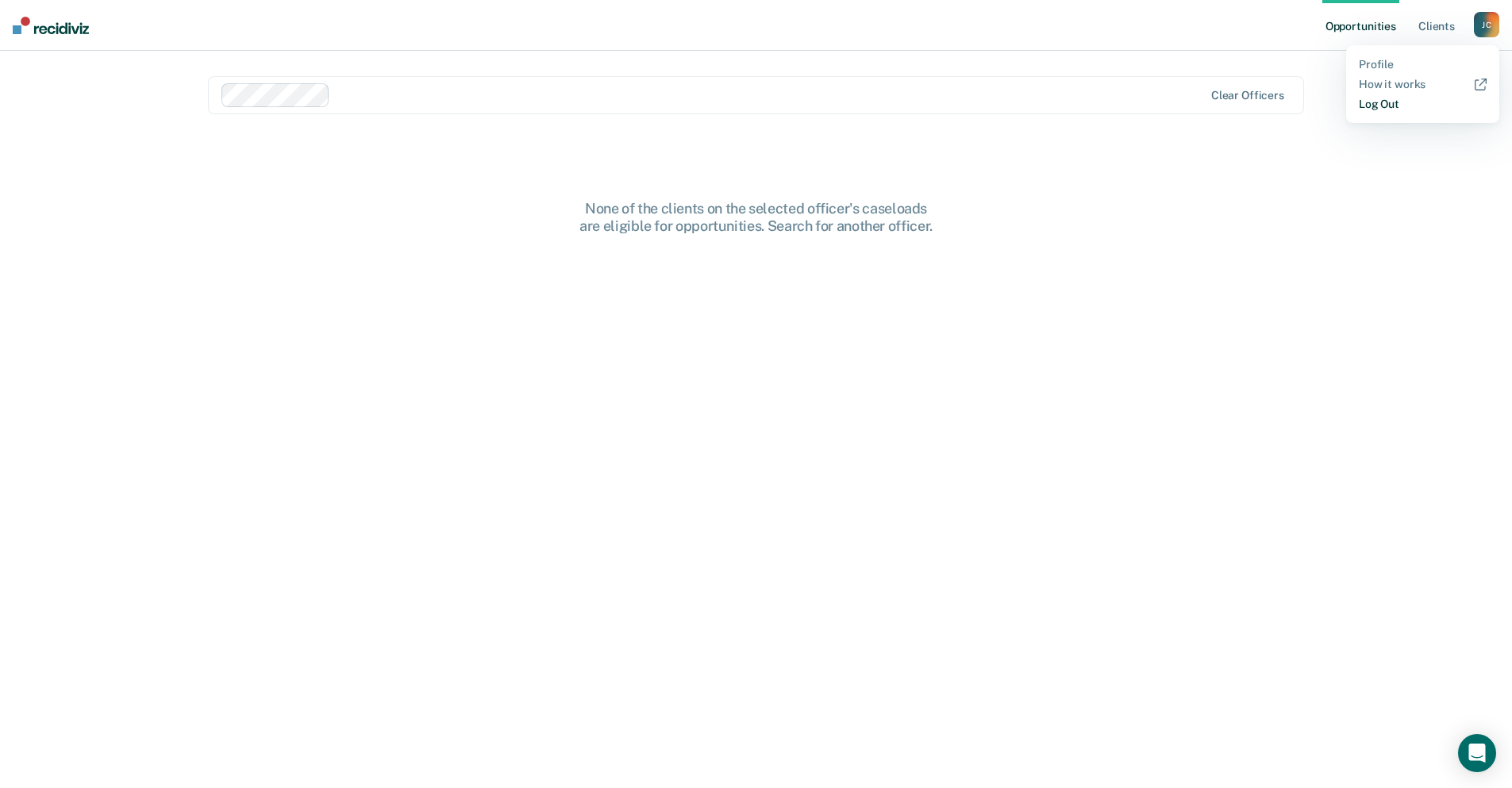 click on "Log Out" at bounding box center [1422, 104] 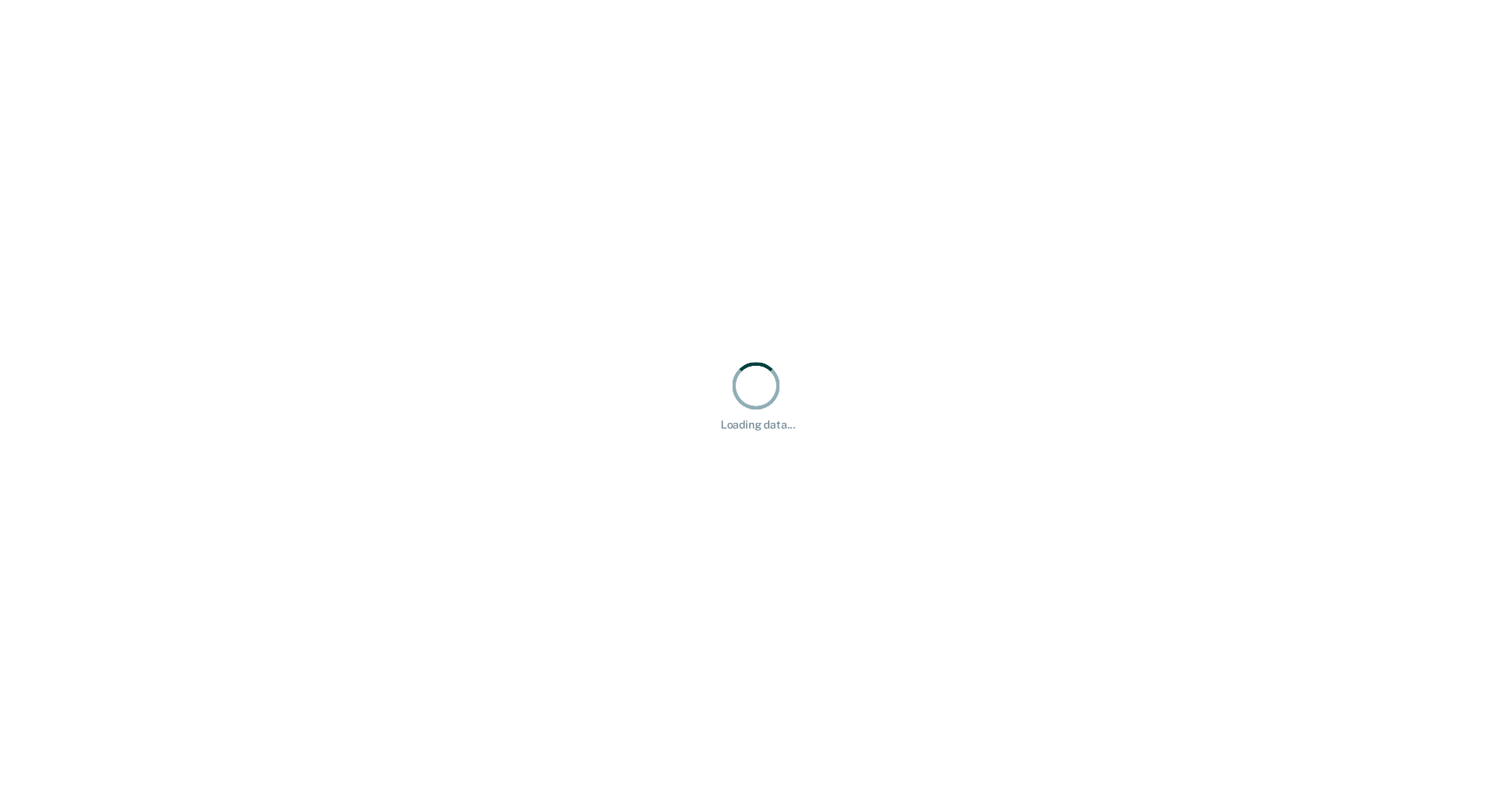 scroll, scrollTop: 0, scrollLeft: 0, axis: both 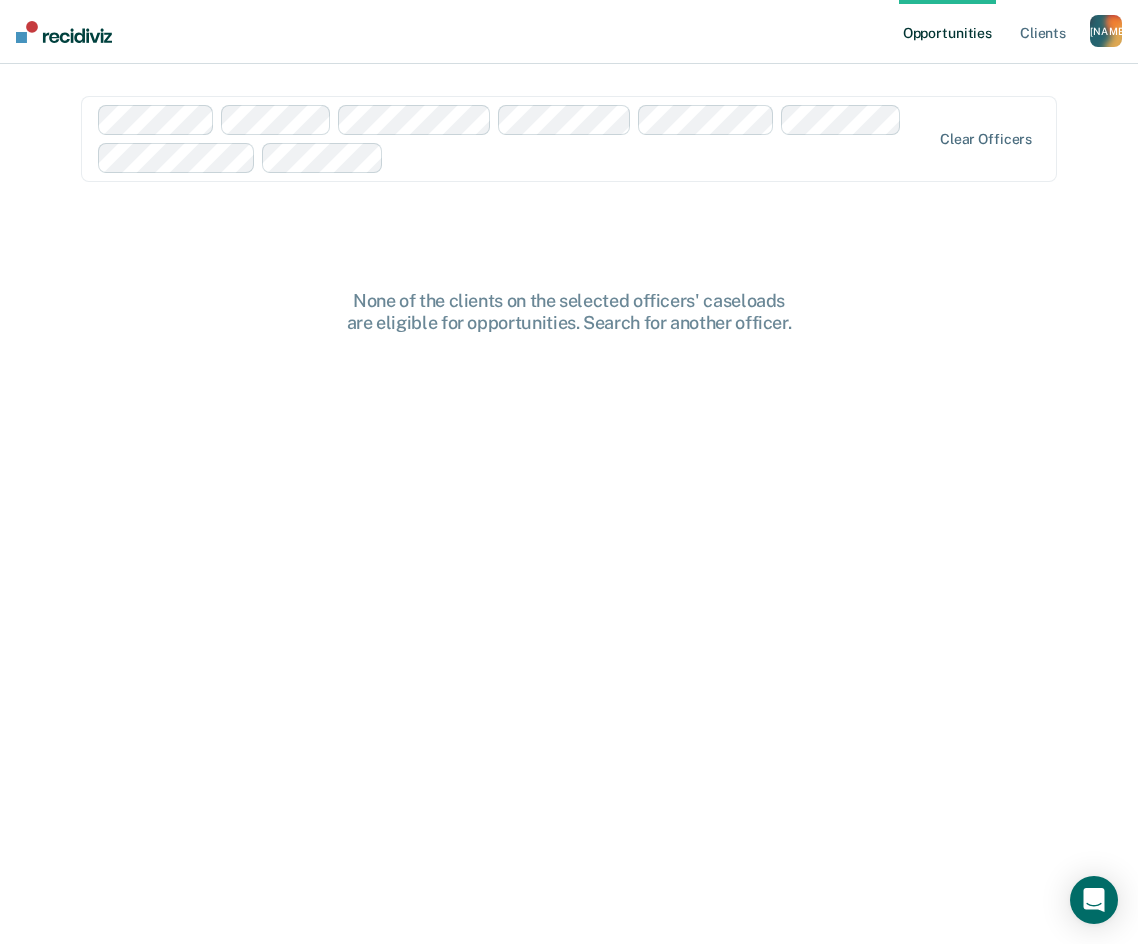 click at bounding box center (64, 32) 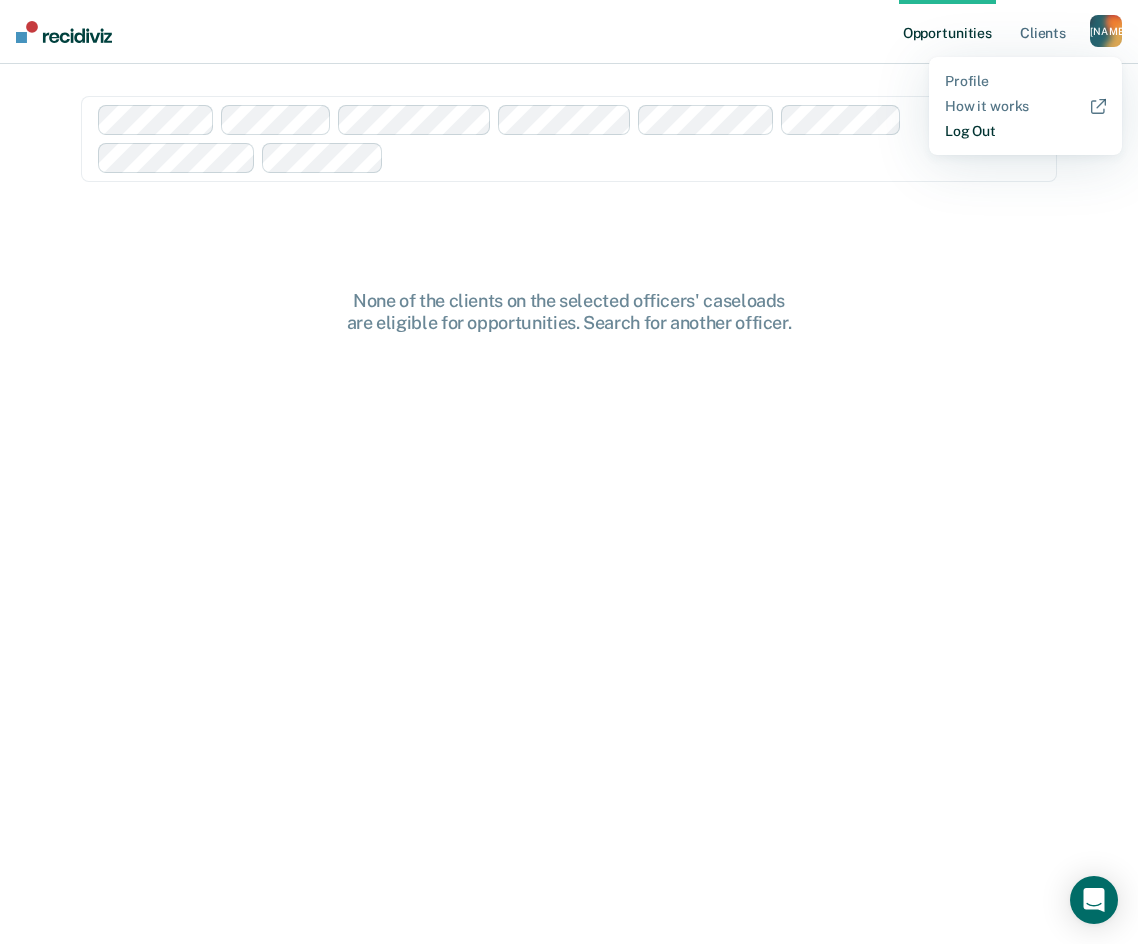 click on "Log Out" at bounding box center [1025, 131] 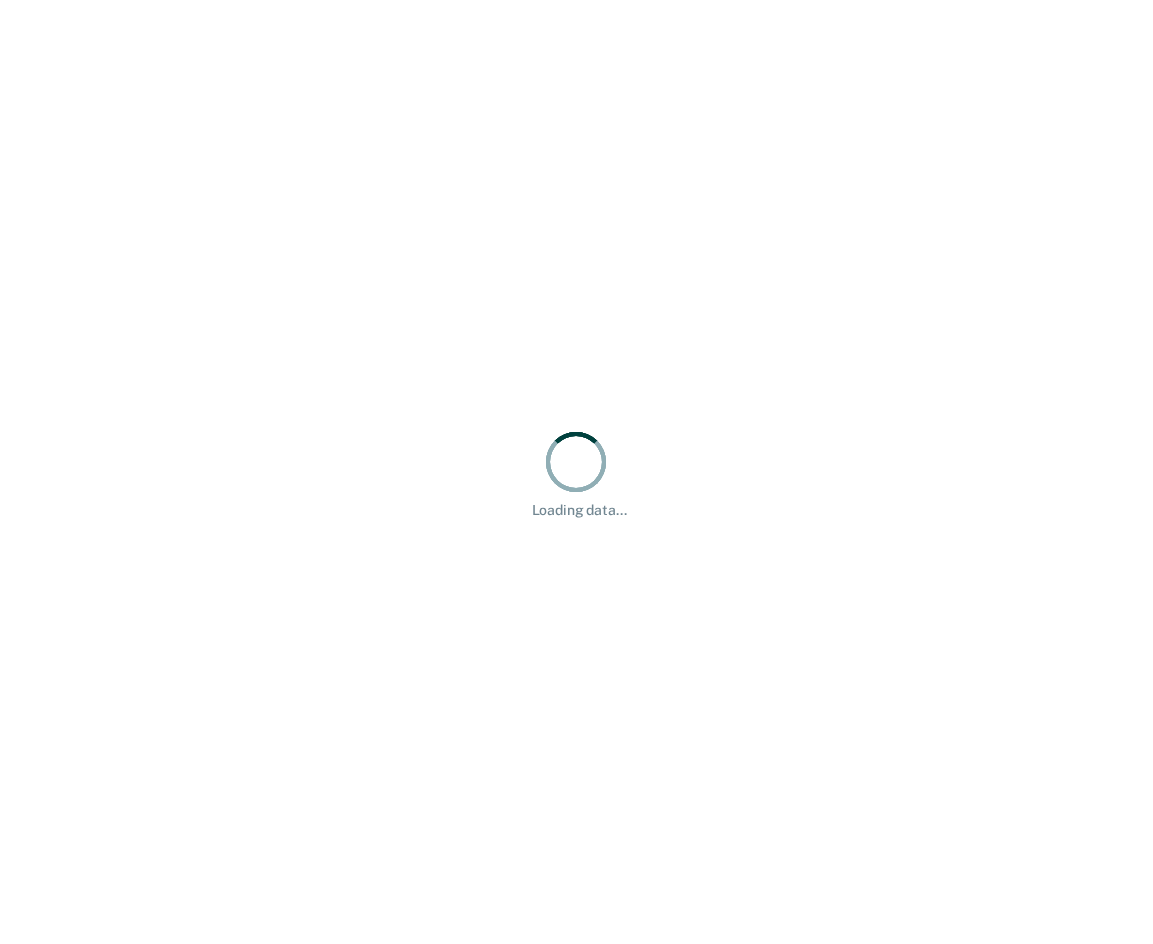 scroll, scrollTop: 0, scrollLeft: 0, axis: both 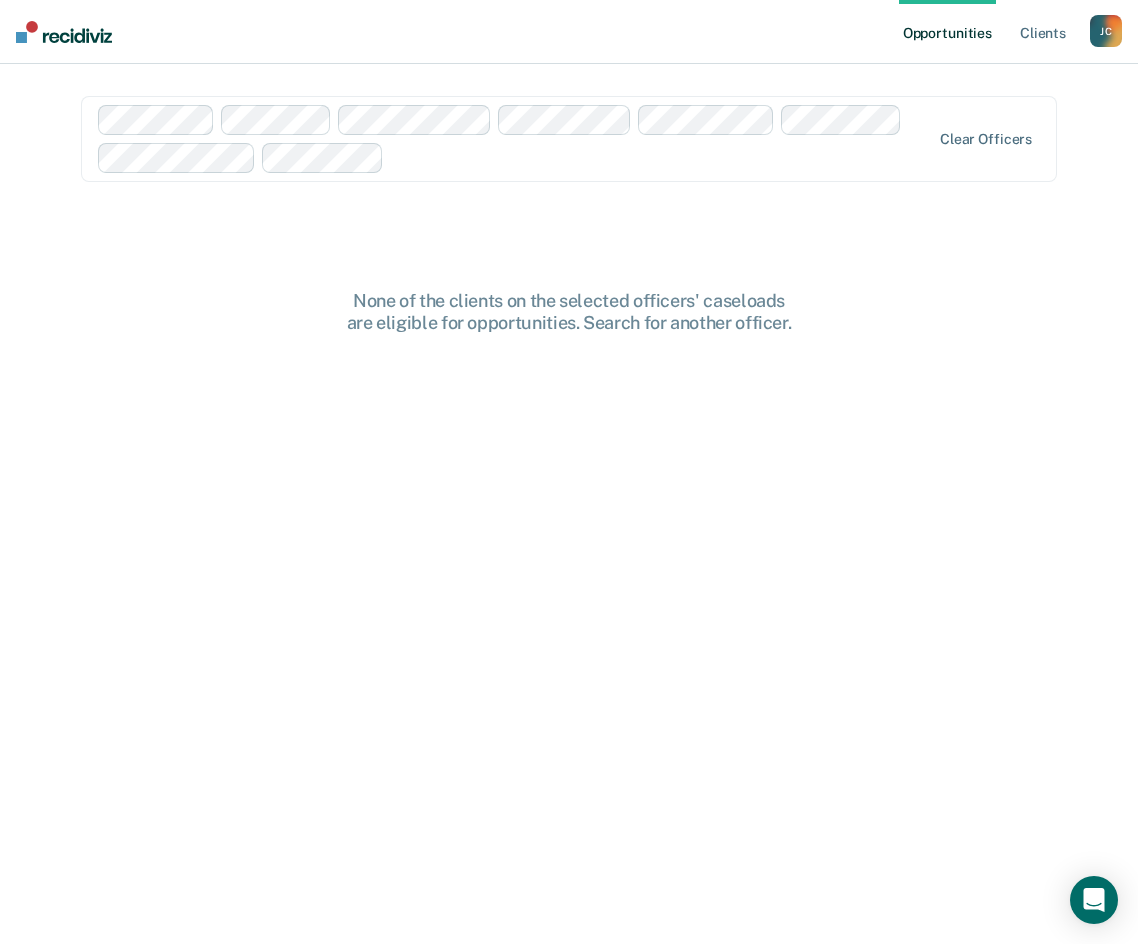click on "[FIRST] [LAST]" at bounding box center (1106, 31) 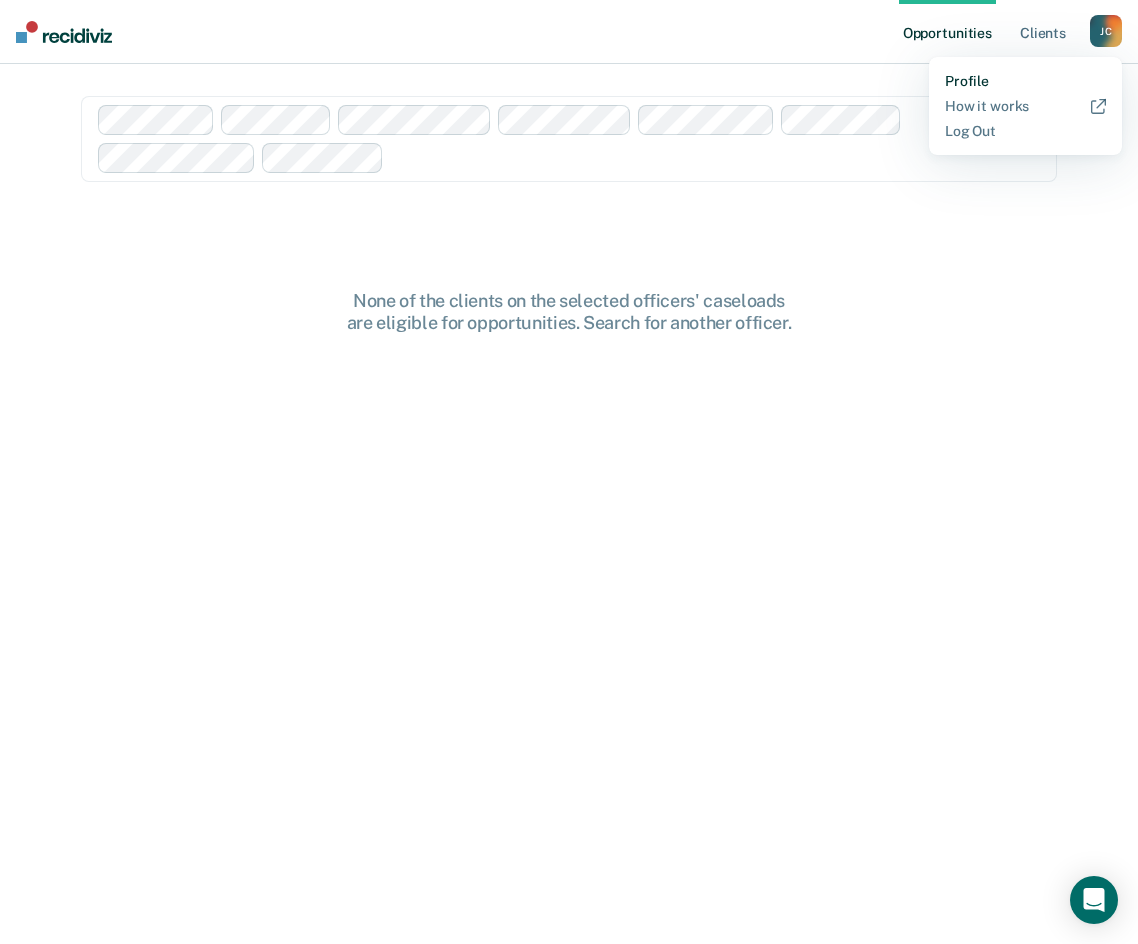 click on "Profile" at bounding box center (1025, 81) 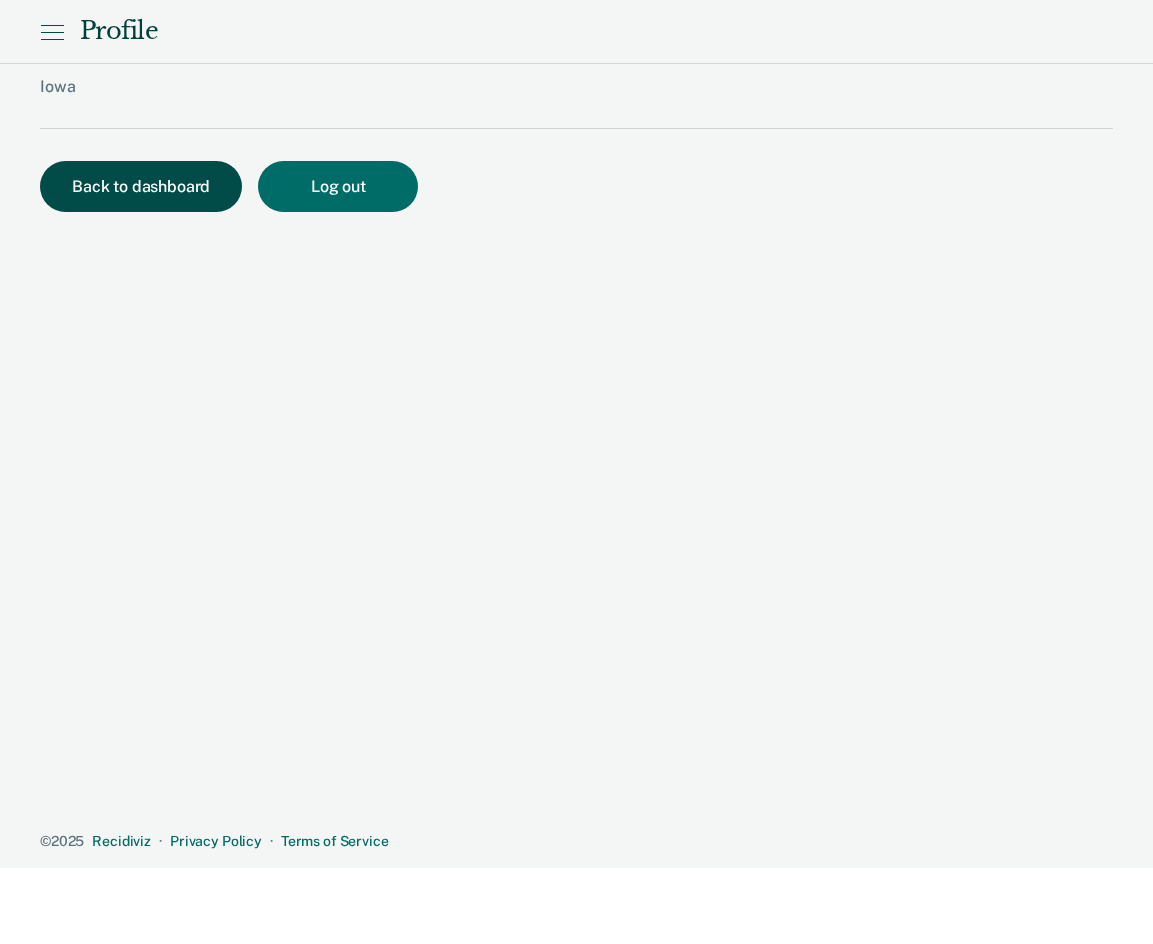 click on "Back to dashboard" at bounding box center (141, 186) 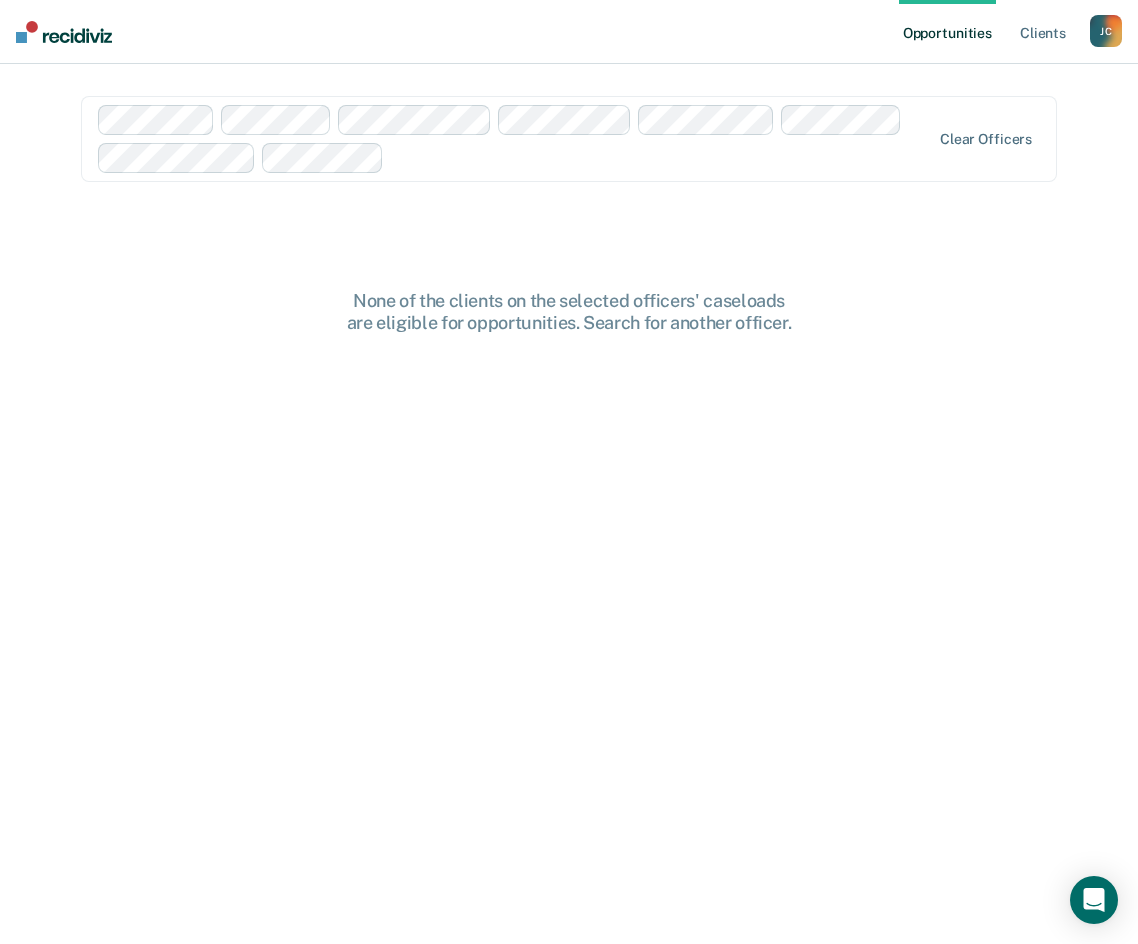 click on "J C" at bounding box center [1106, 31] 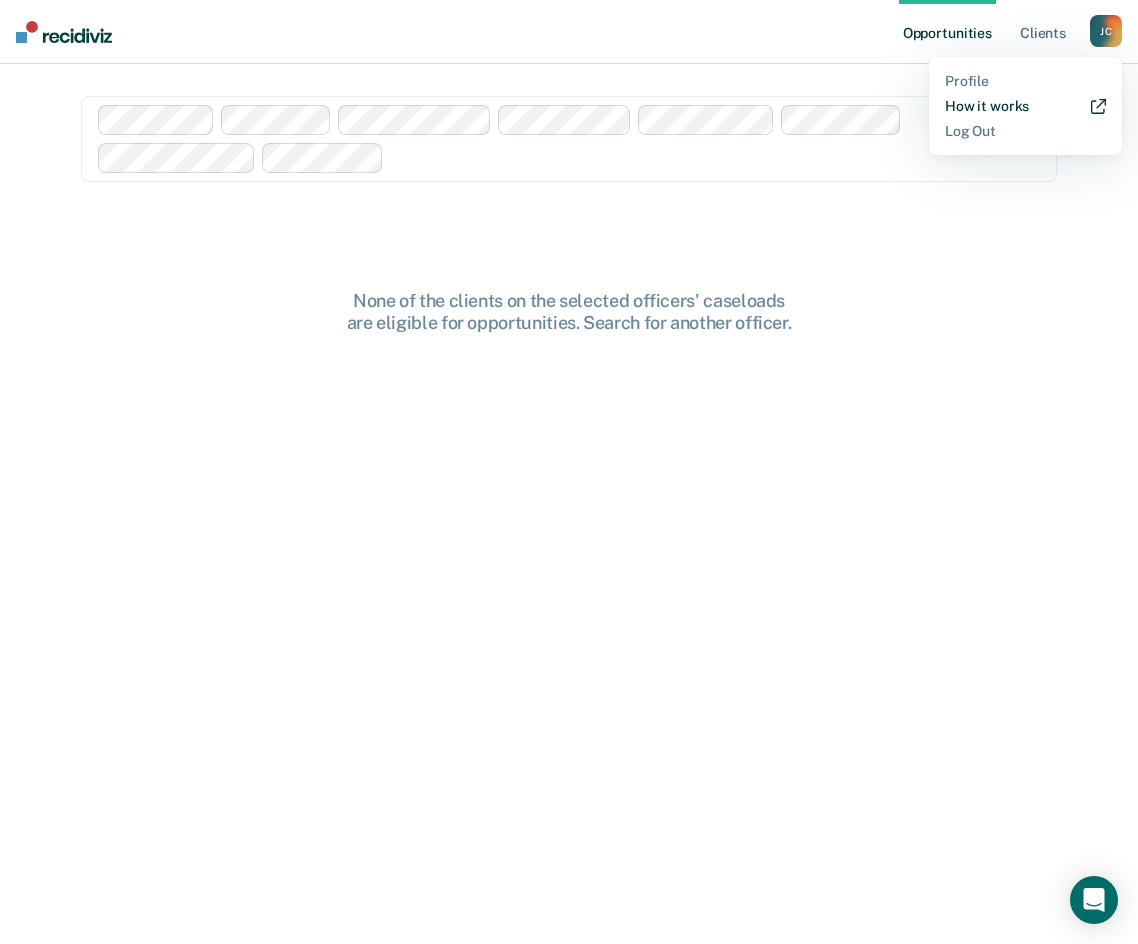 click on "How it works" at bounding box center [1025, 106] 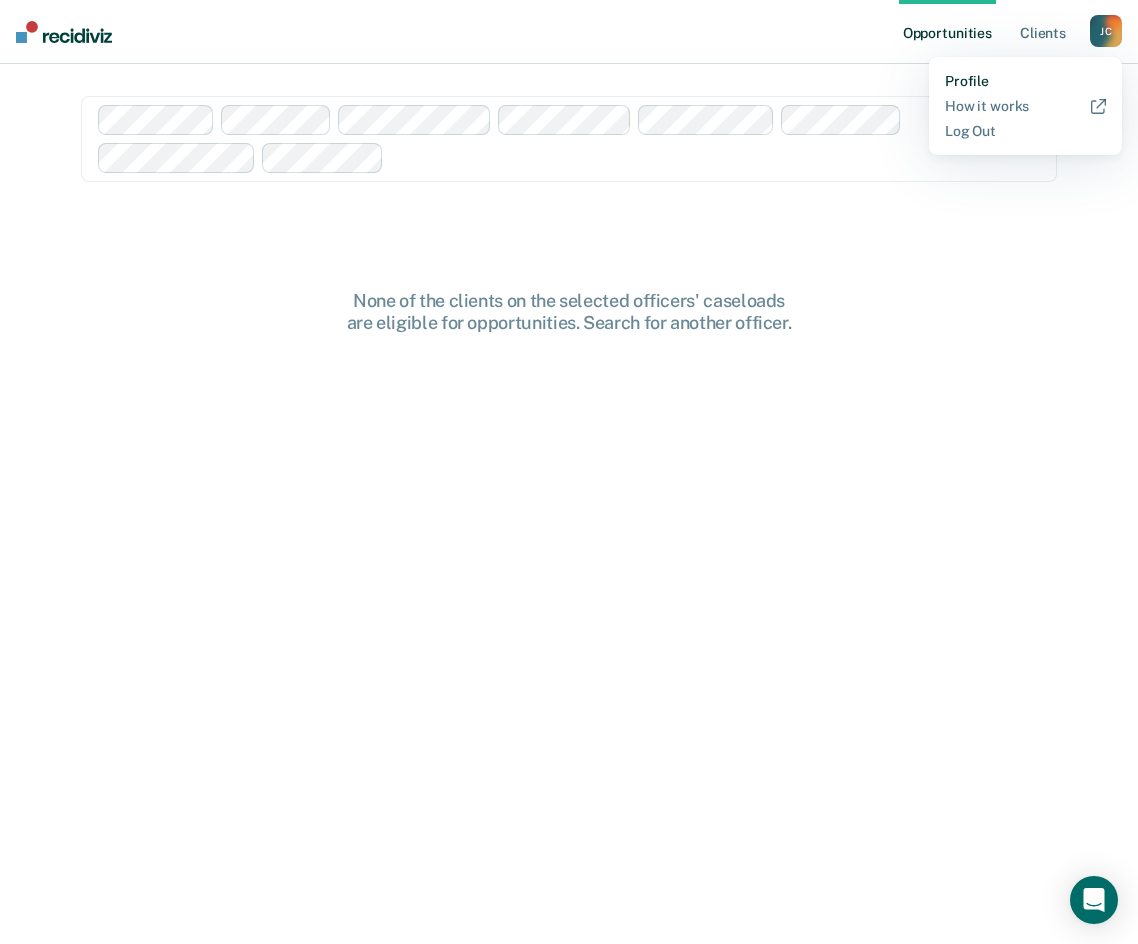 click on "Profile" at bounding box center [1025, 81] 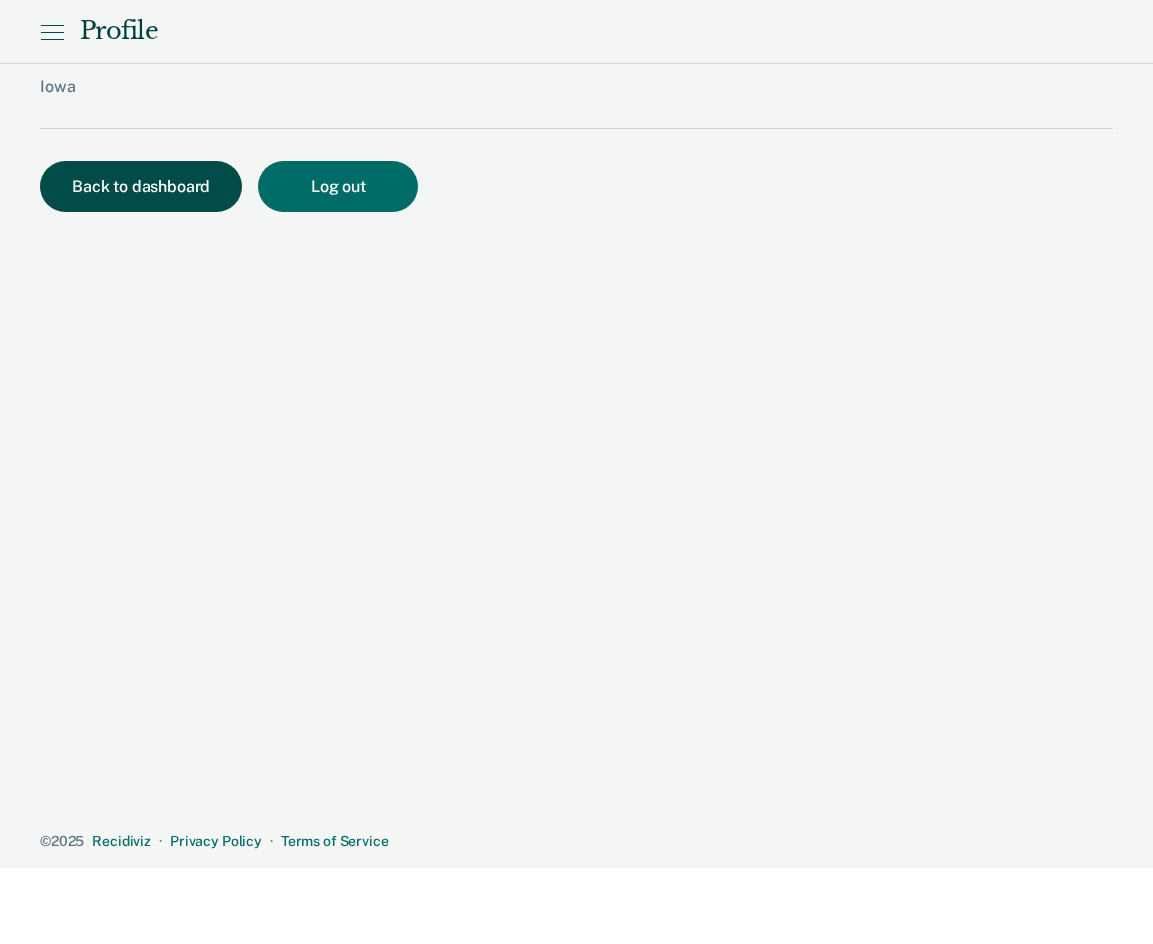 click on "Back to dashboard" at bounding box center (141, 186) 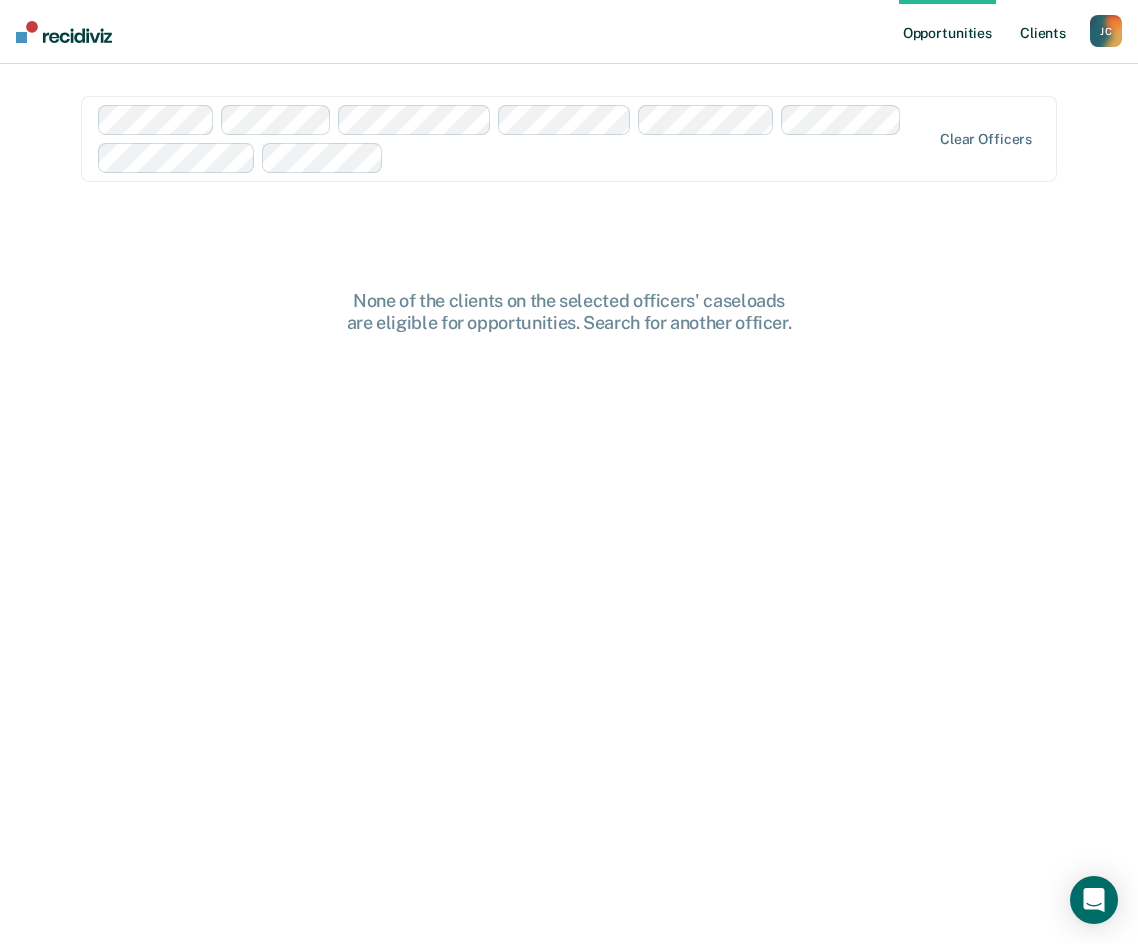 click on "Client s" at bounding box center [1043, 32] 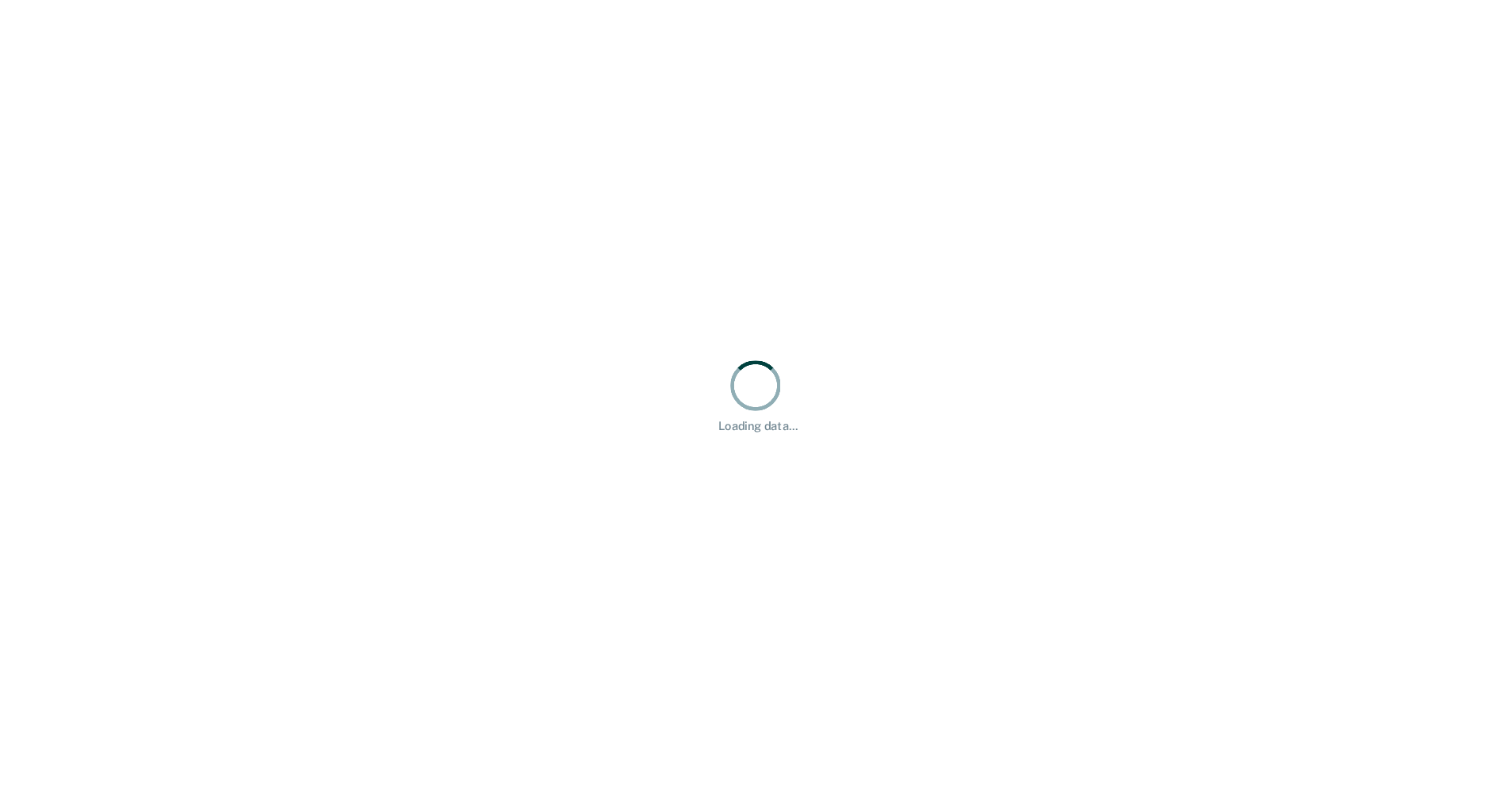 scroll, scrollTop: 0, scrollLeft: 0, axis: both 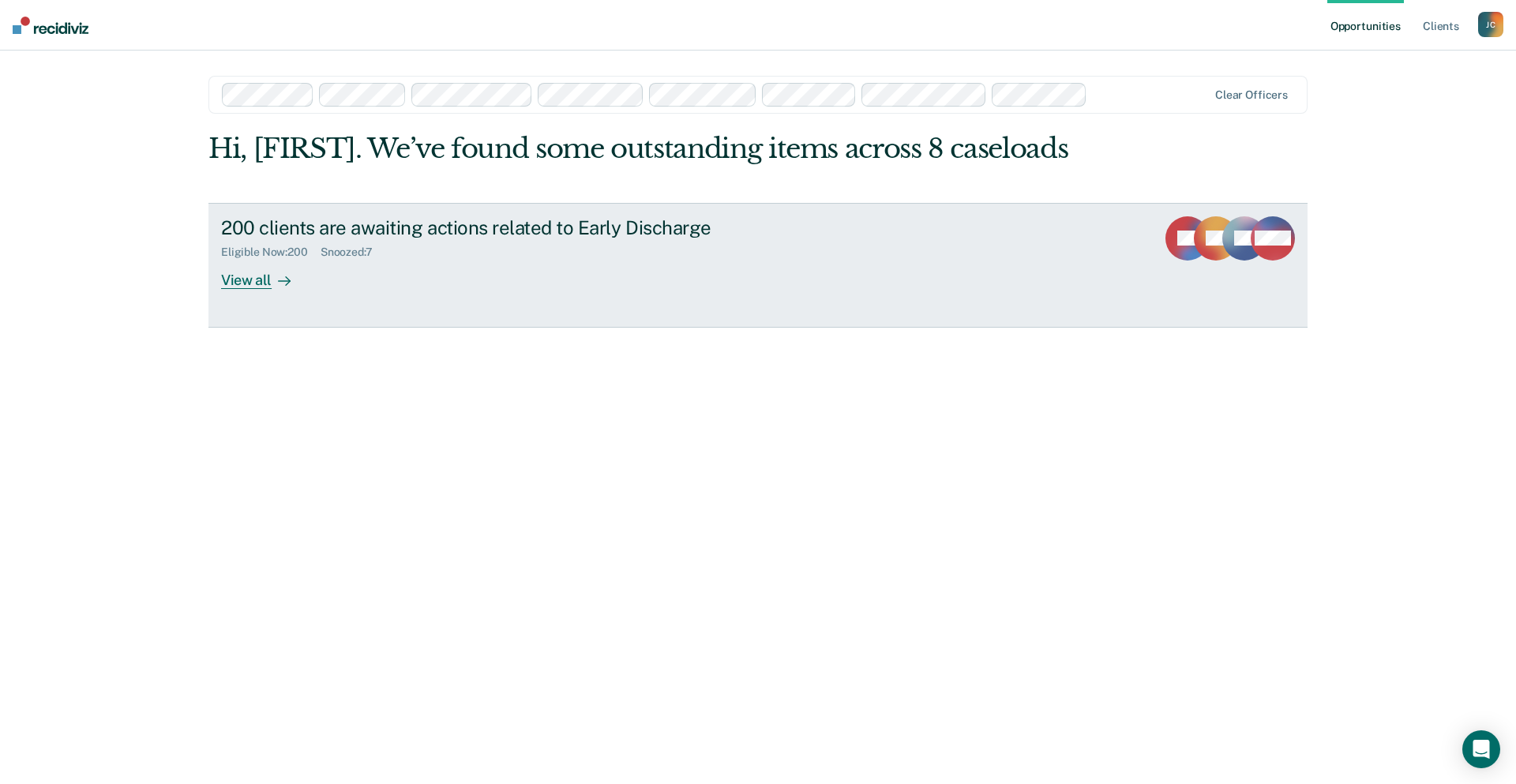 click on "View all" at bounding box center [265, 273] 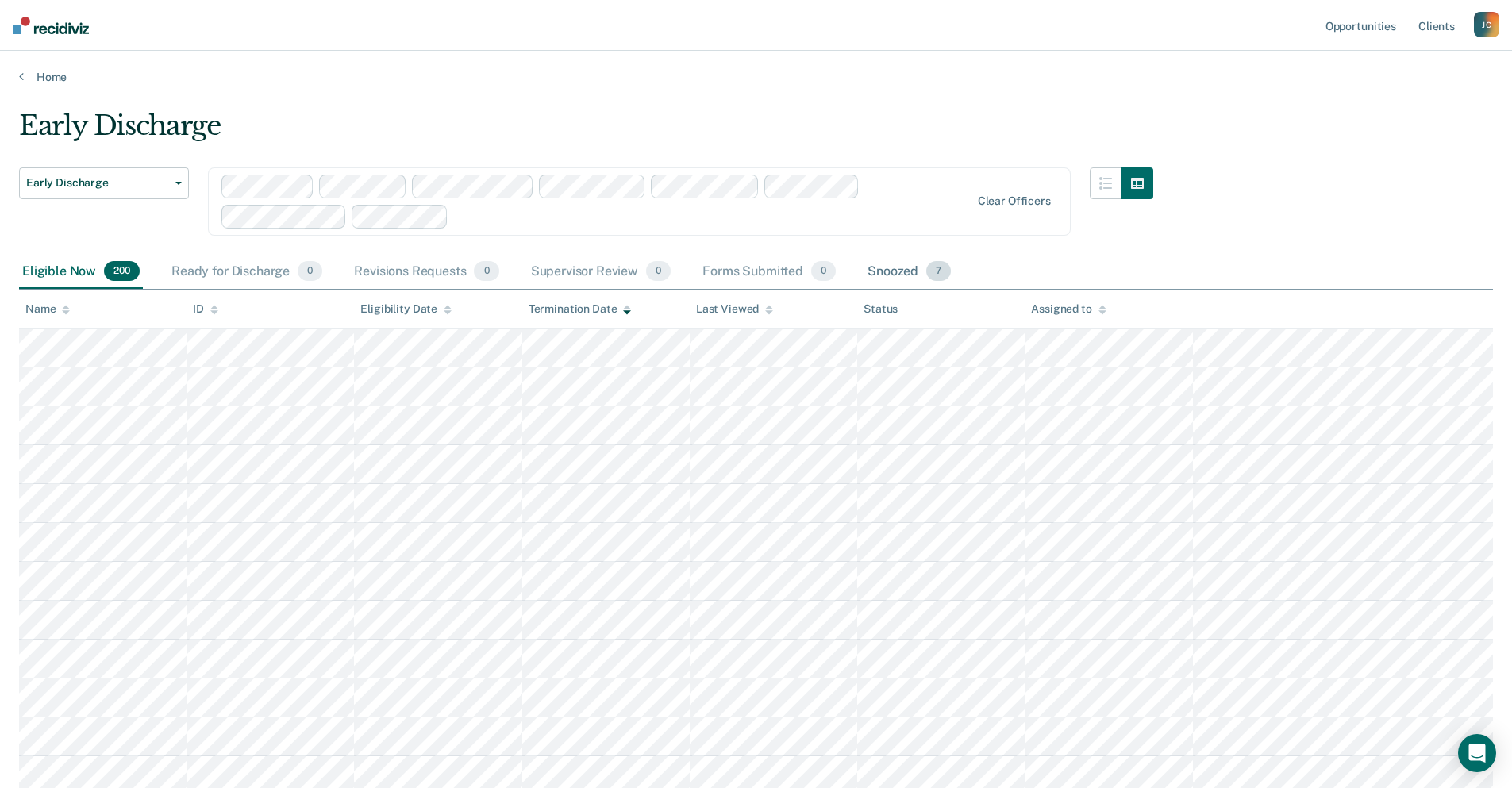 click on "Snoozed 7" at bounding box center [909, 272] 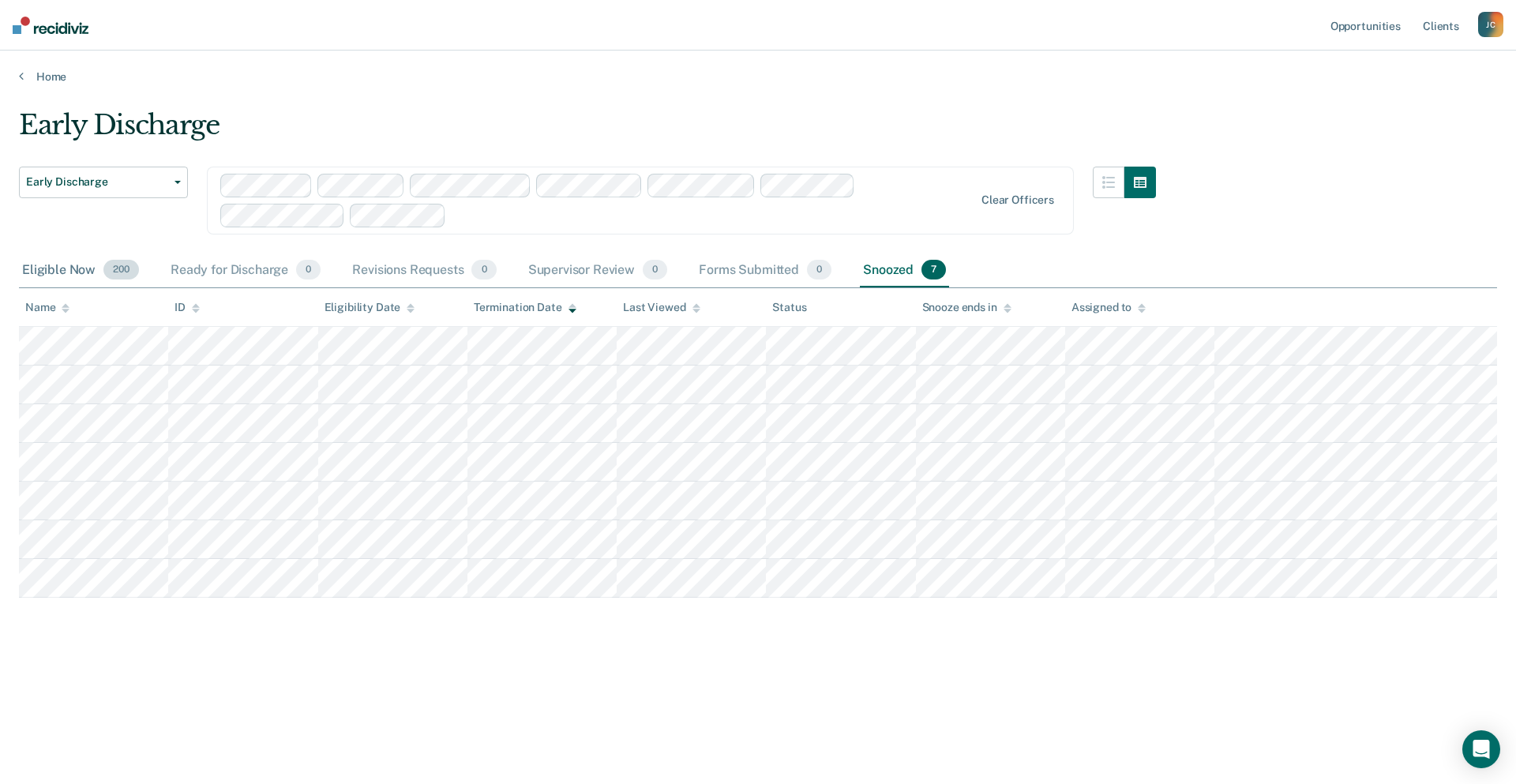 click on "Eligible Now 200" at bounding box center (81, 271) 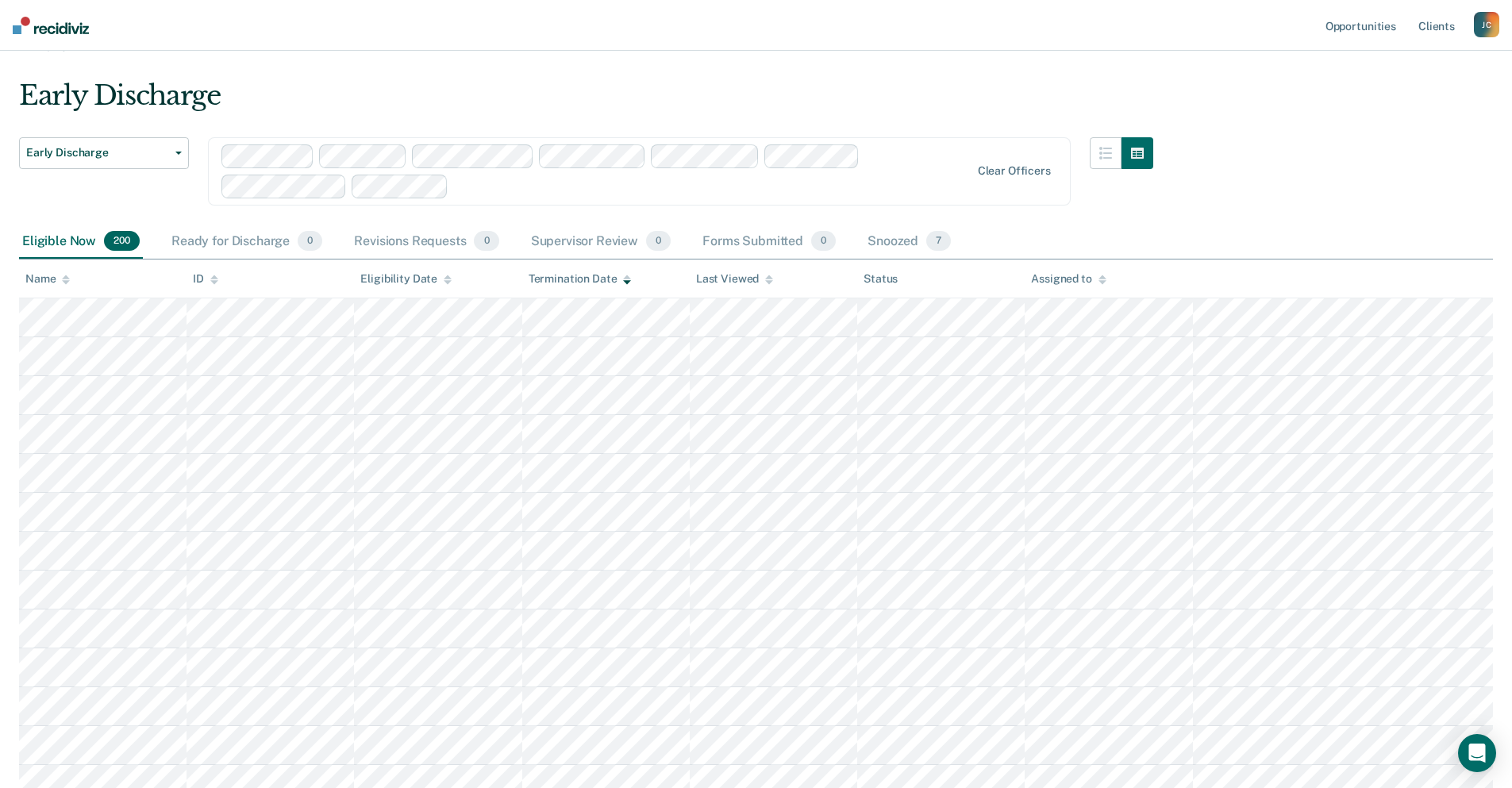 scroll, scrollTop: 0, scrollLeft: 0, axis: both 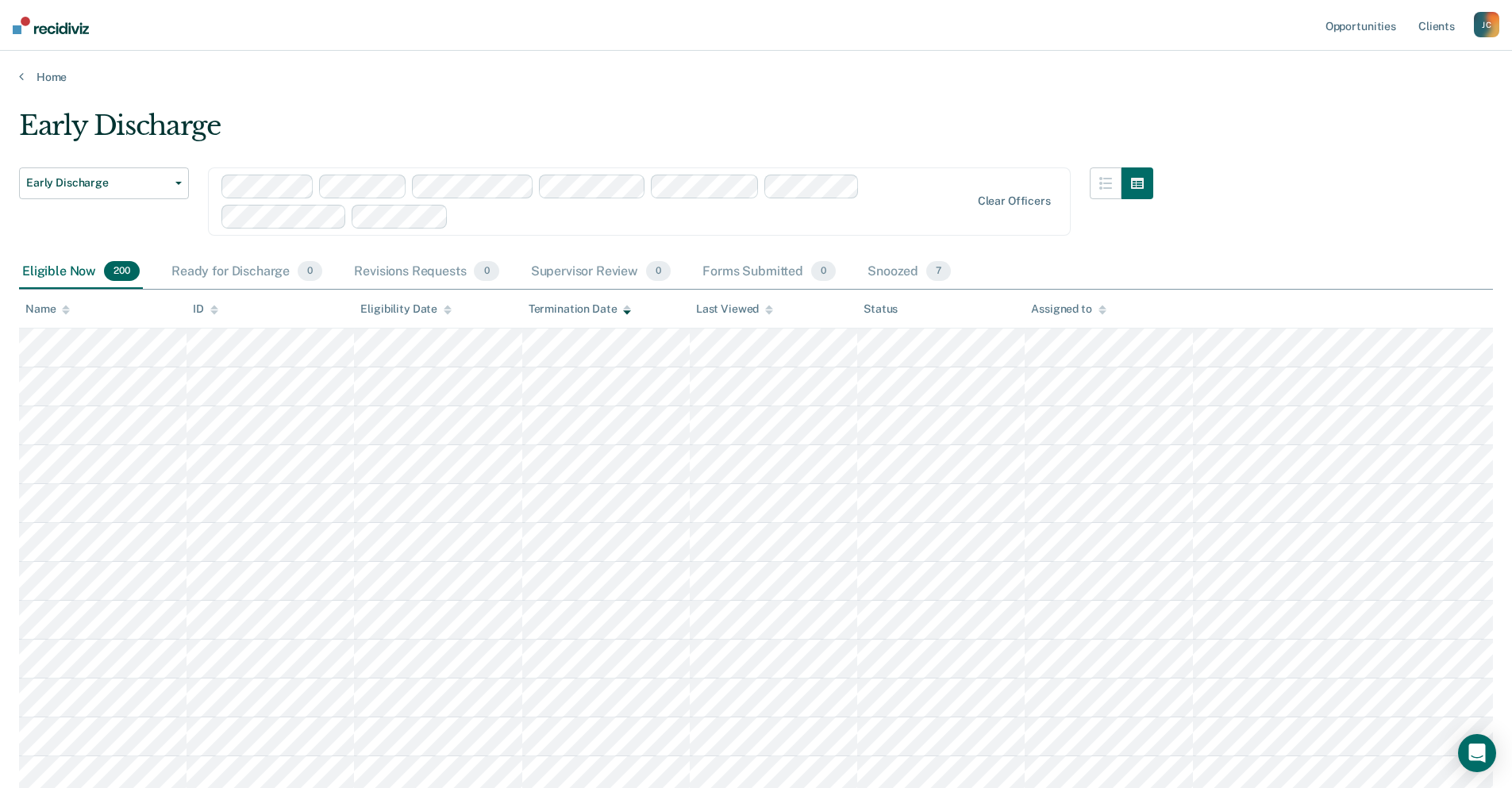 click at bounding box center [66, 312] 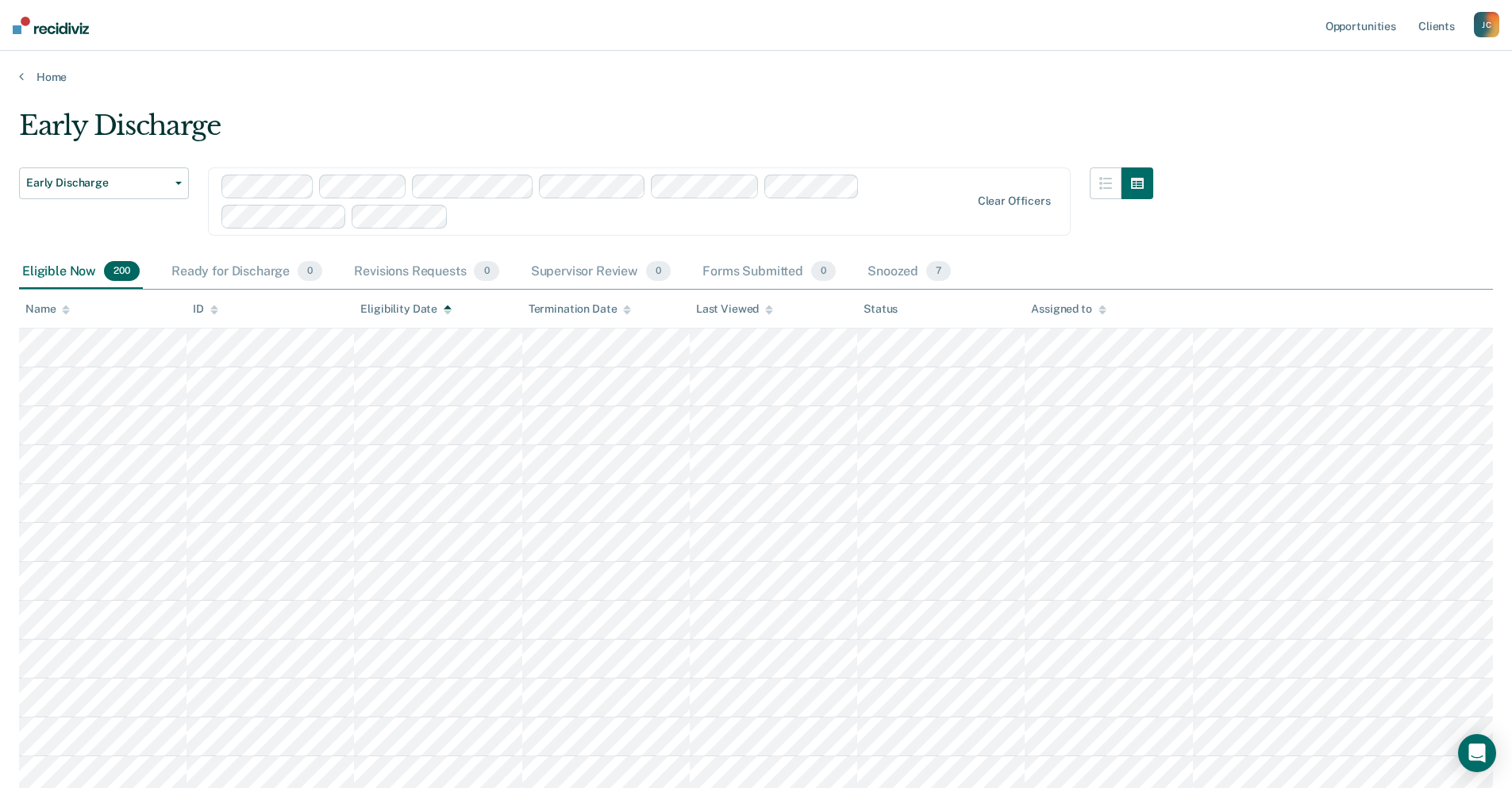 click at bounding box center (448, 312) 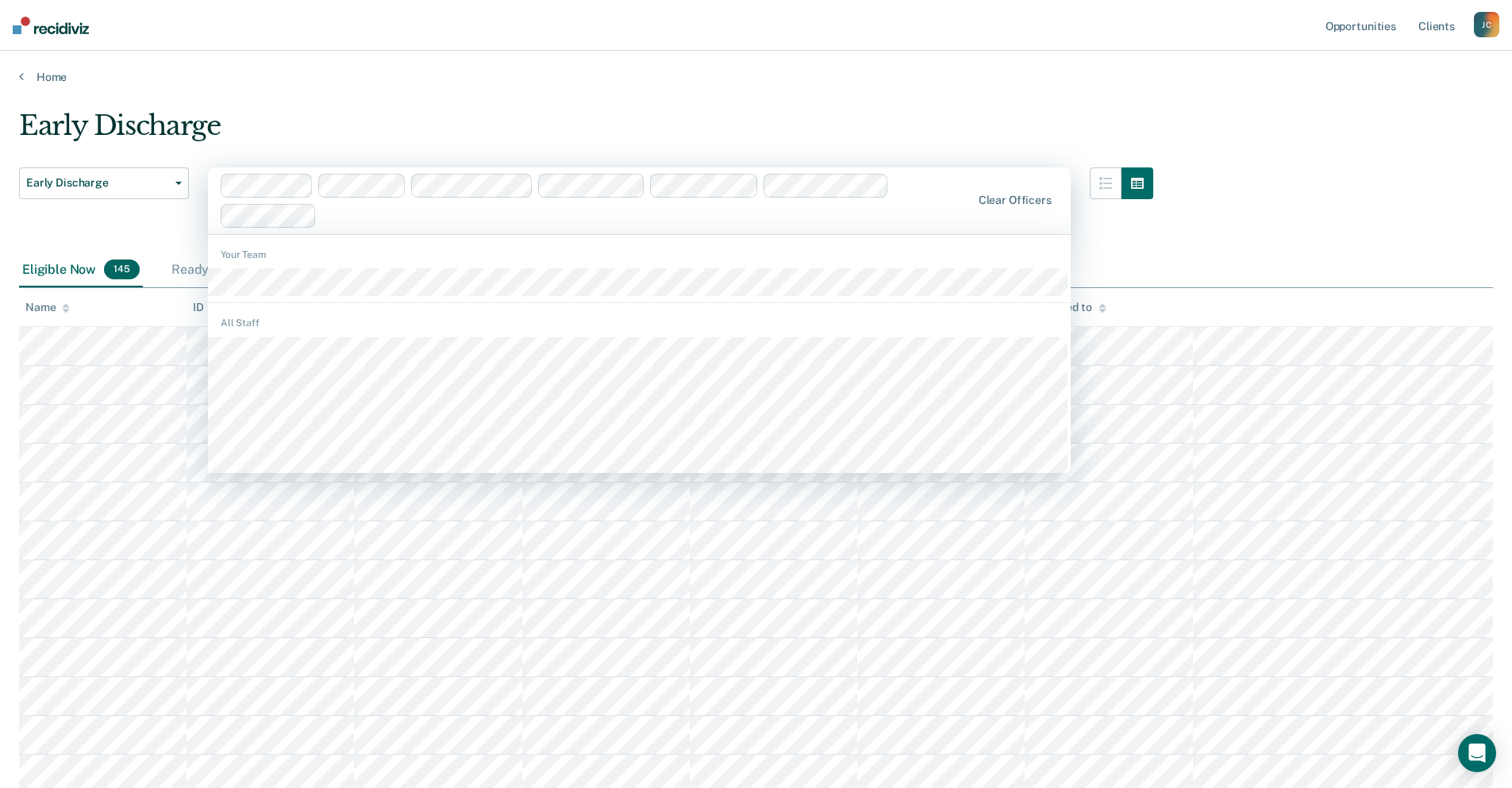 click at bounding box center [646, 215] 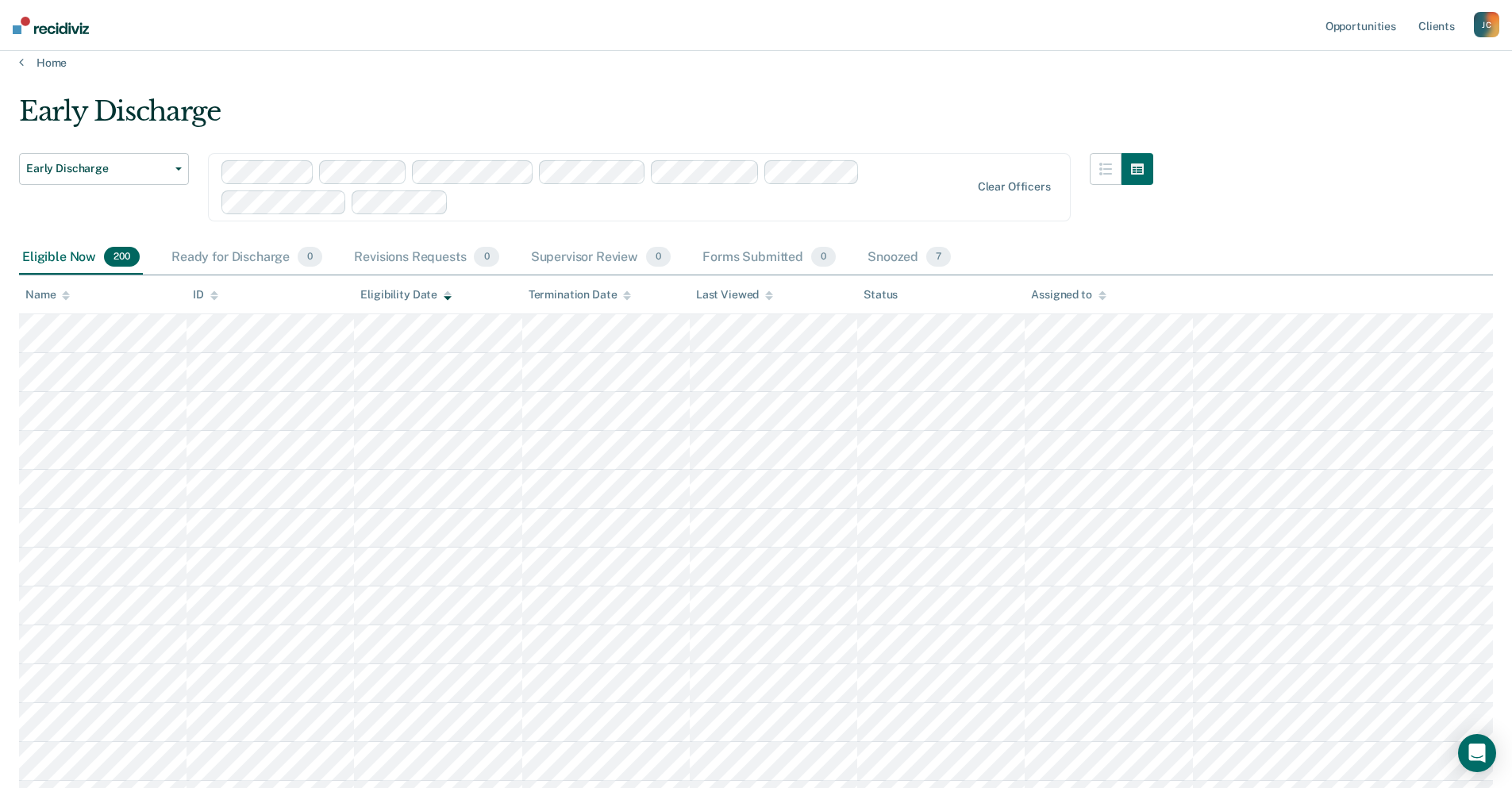 scroll, scrollTop: 0, scrollLeft: 0, axis: both 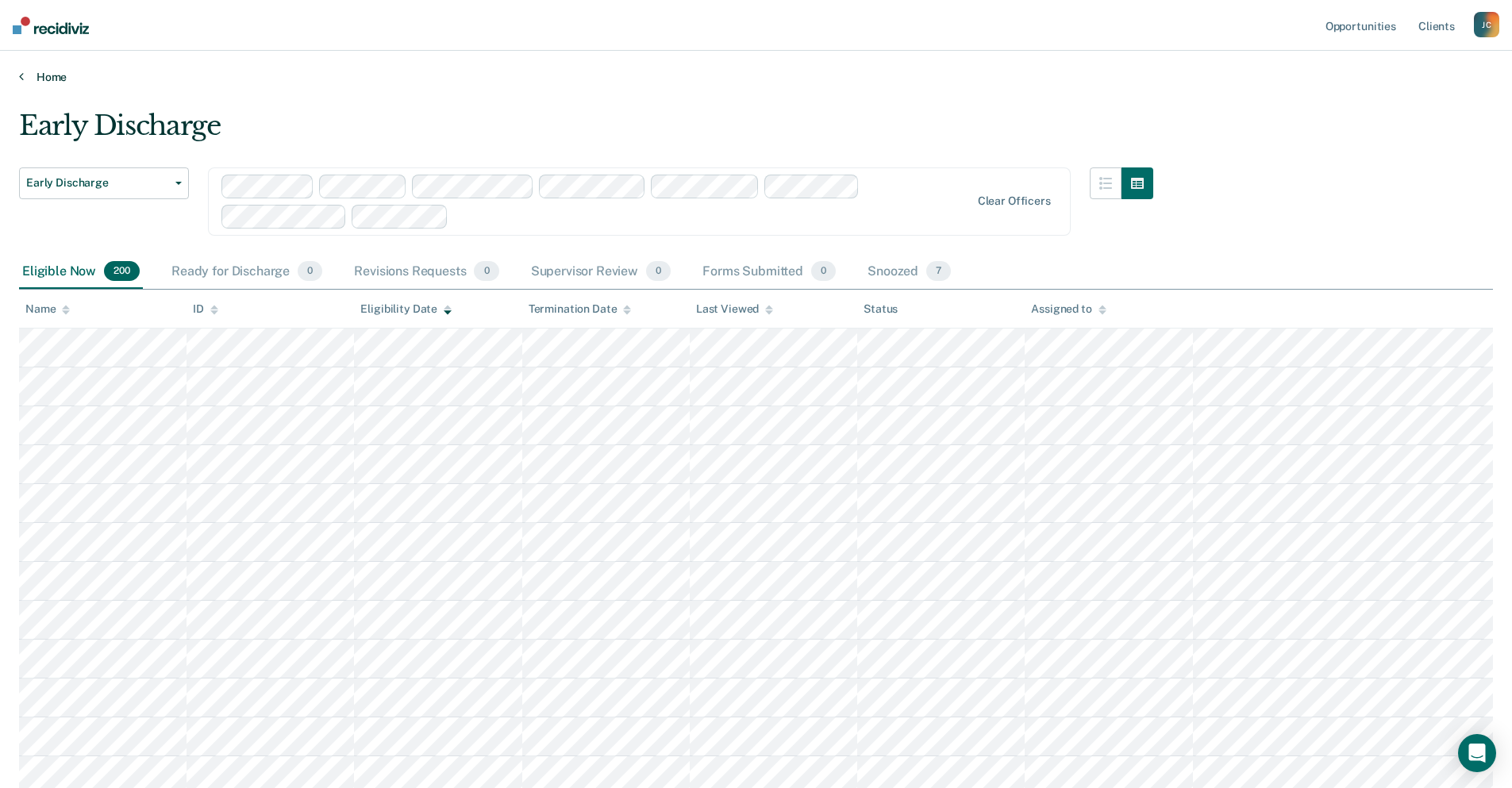 click on "Home" at bounding box center [756, 77] 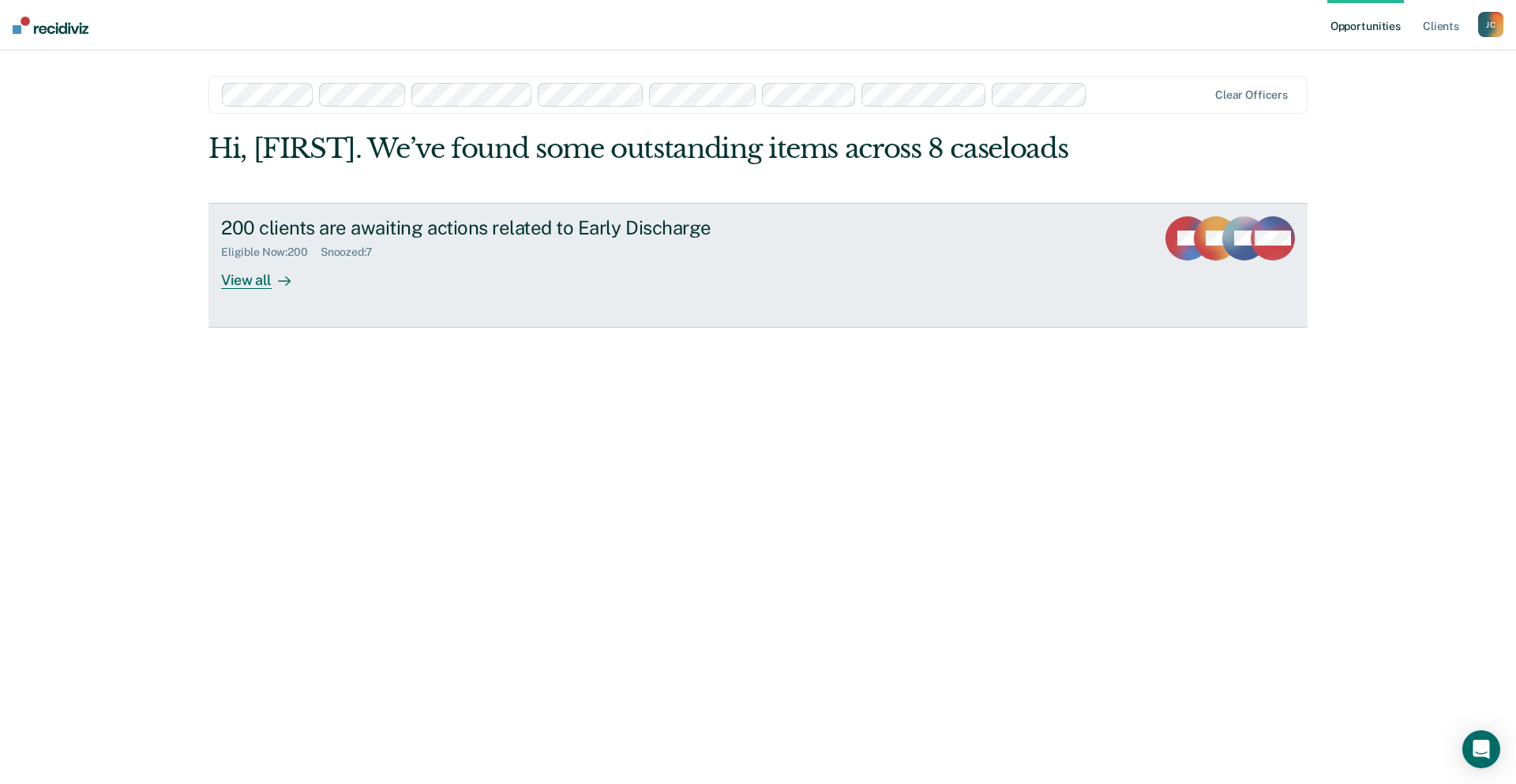 click on "View all" at bounding box center (265, 273) 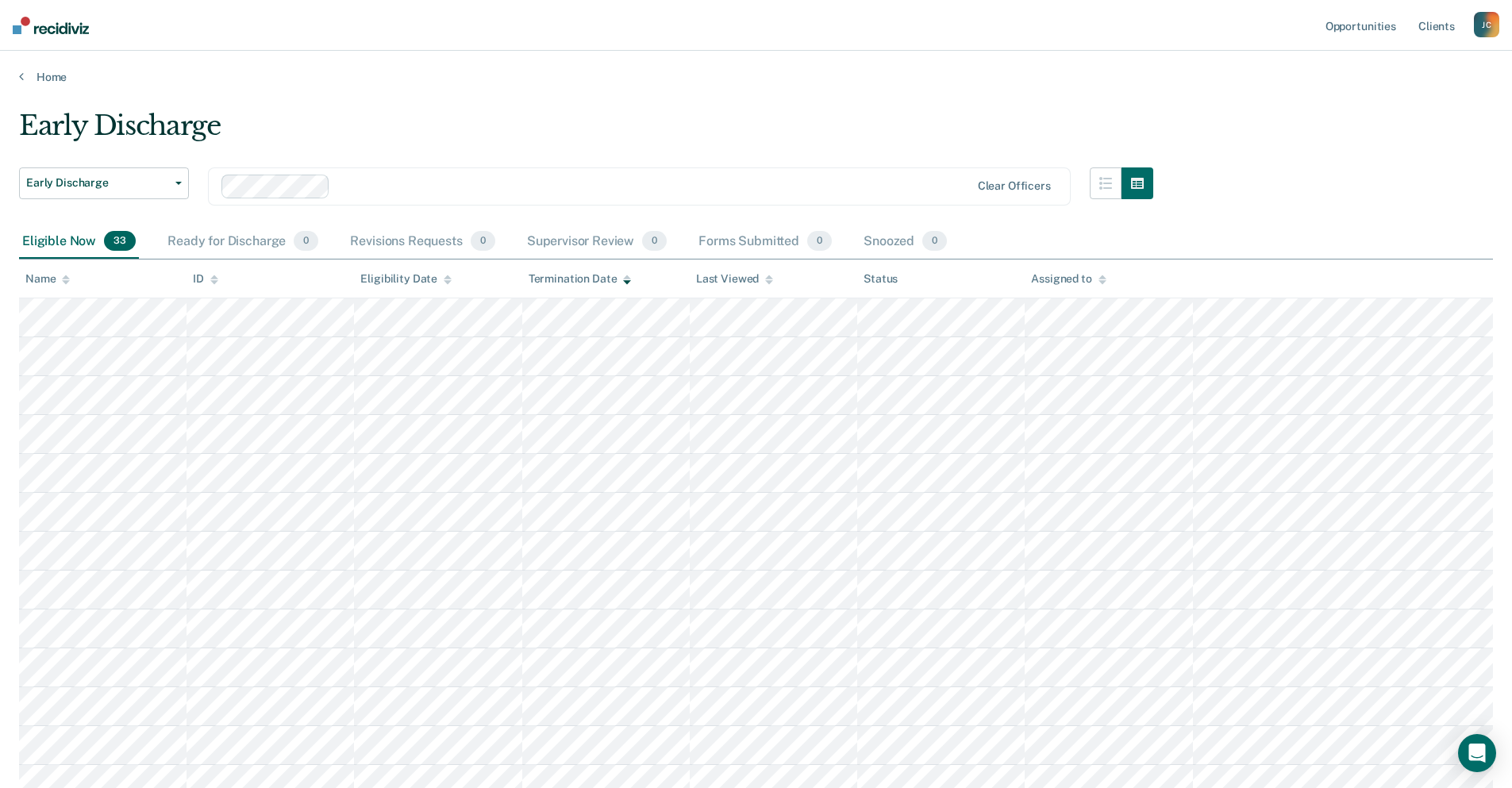 click on "J C" at bounding box center [1487, 25] 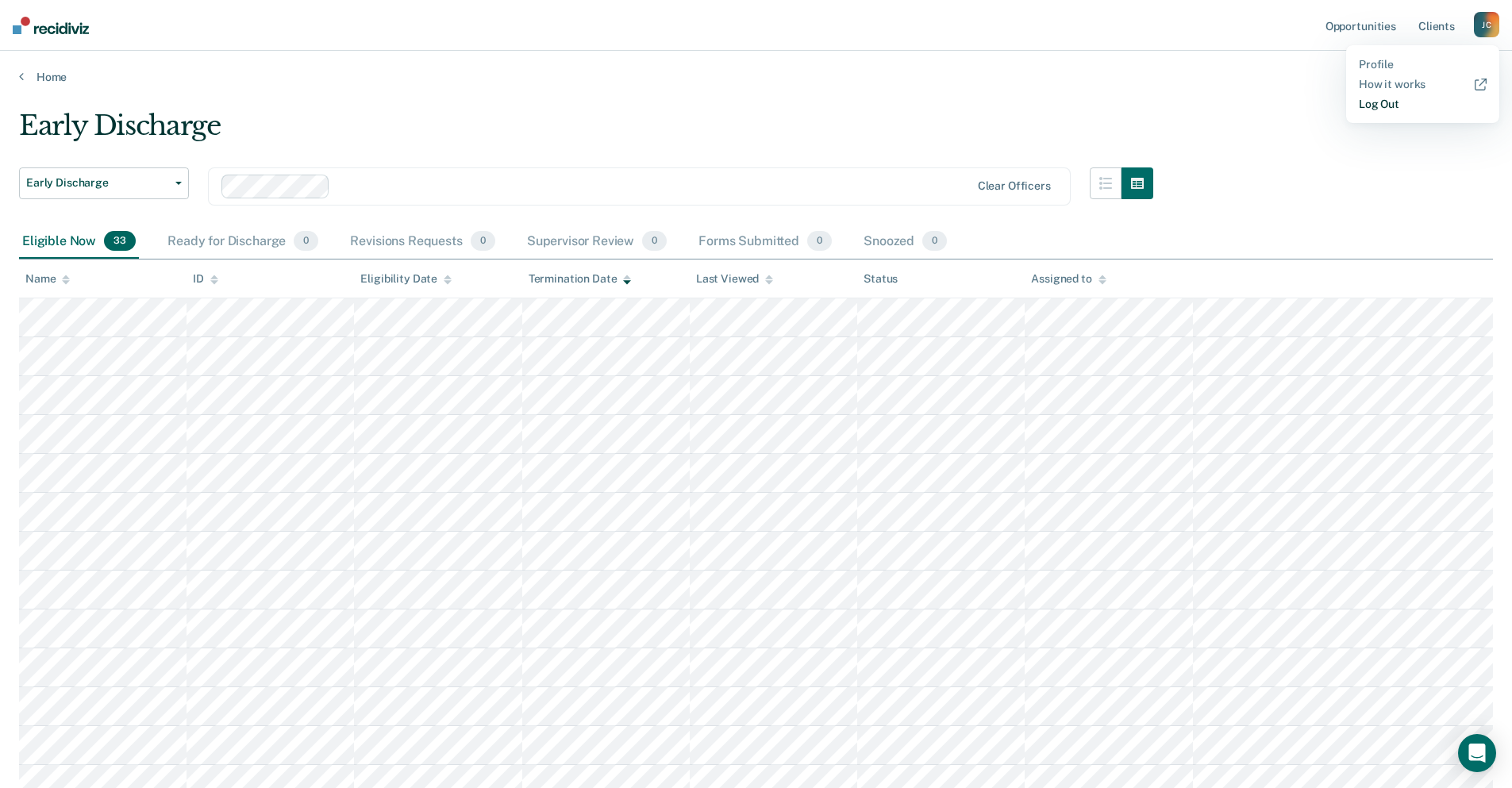 click on "Log Out" at bounding box center [1422, 104] 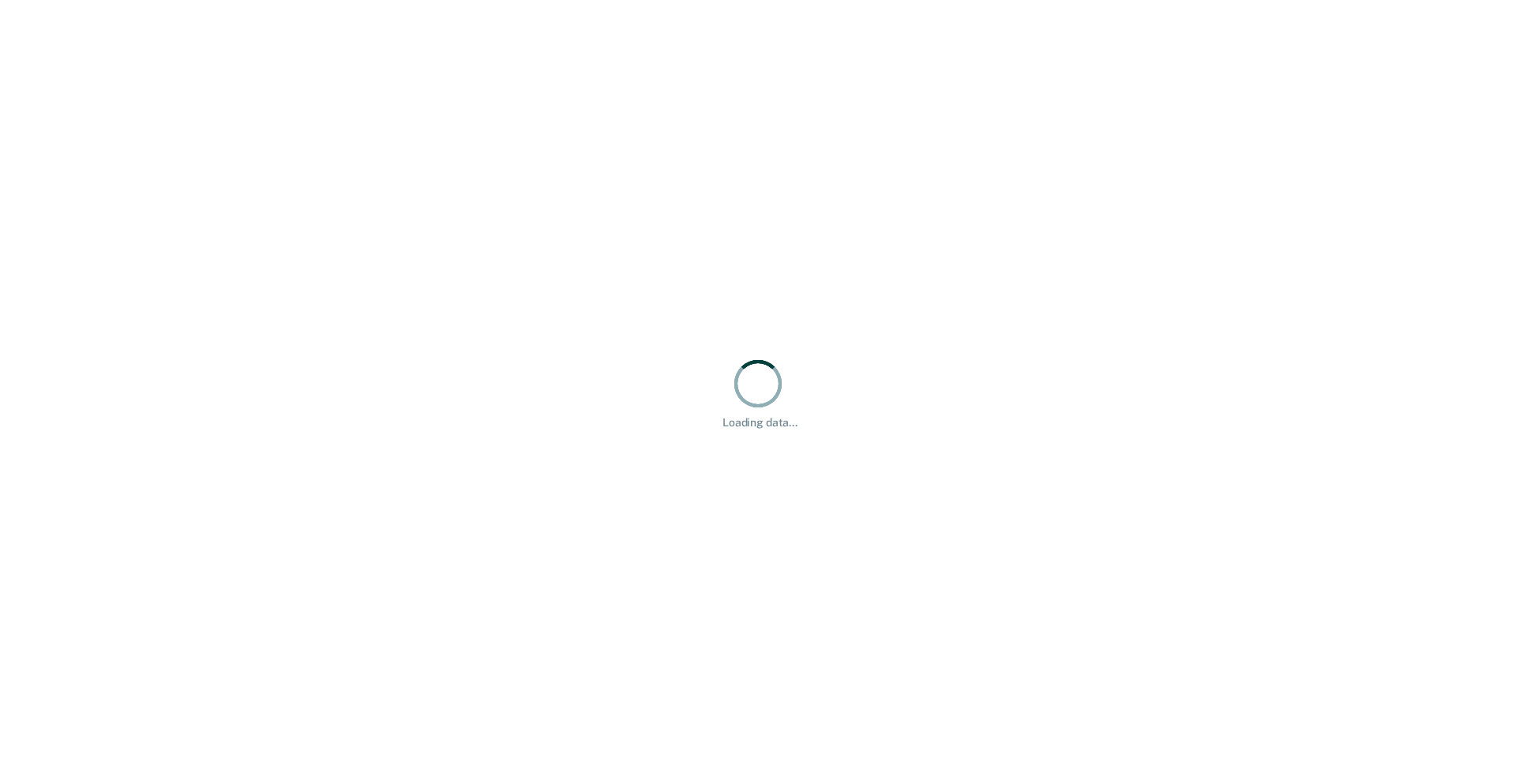 scroll, scrollTop: 0, scrollLeft: 0, axis: both 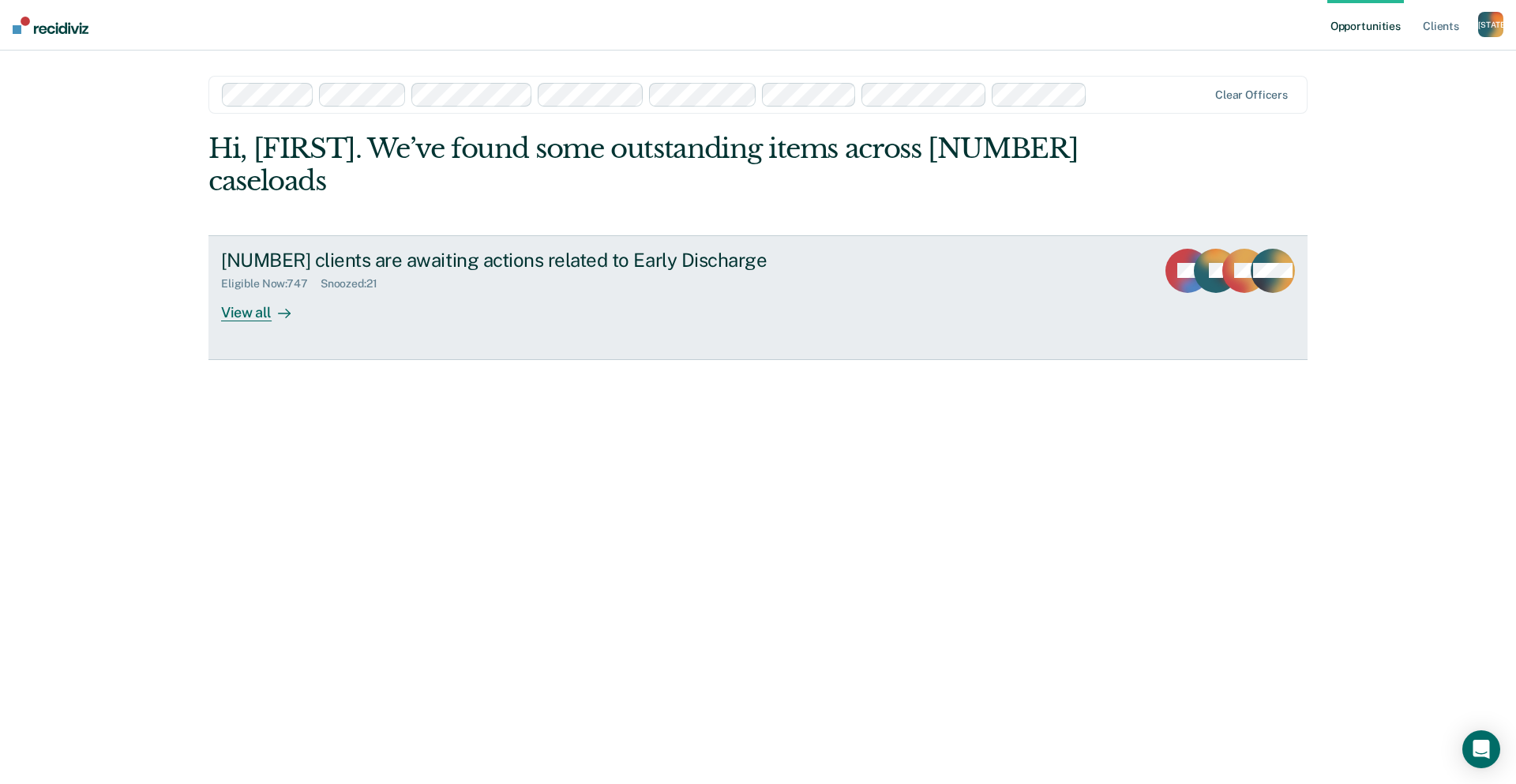 click at bounding box center [281, 312] 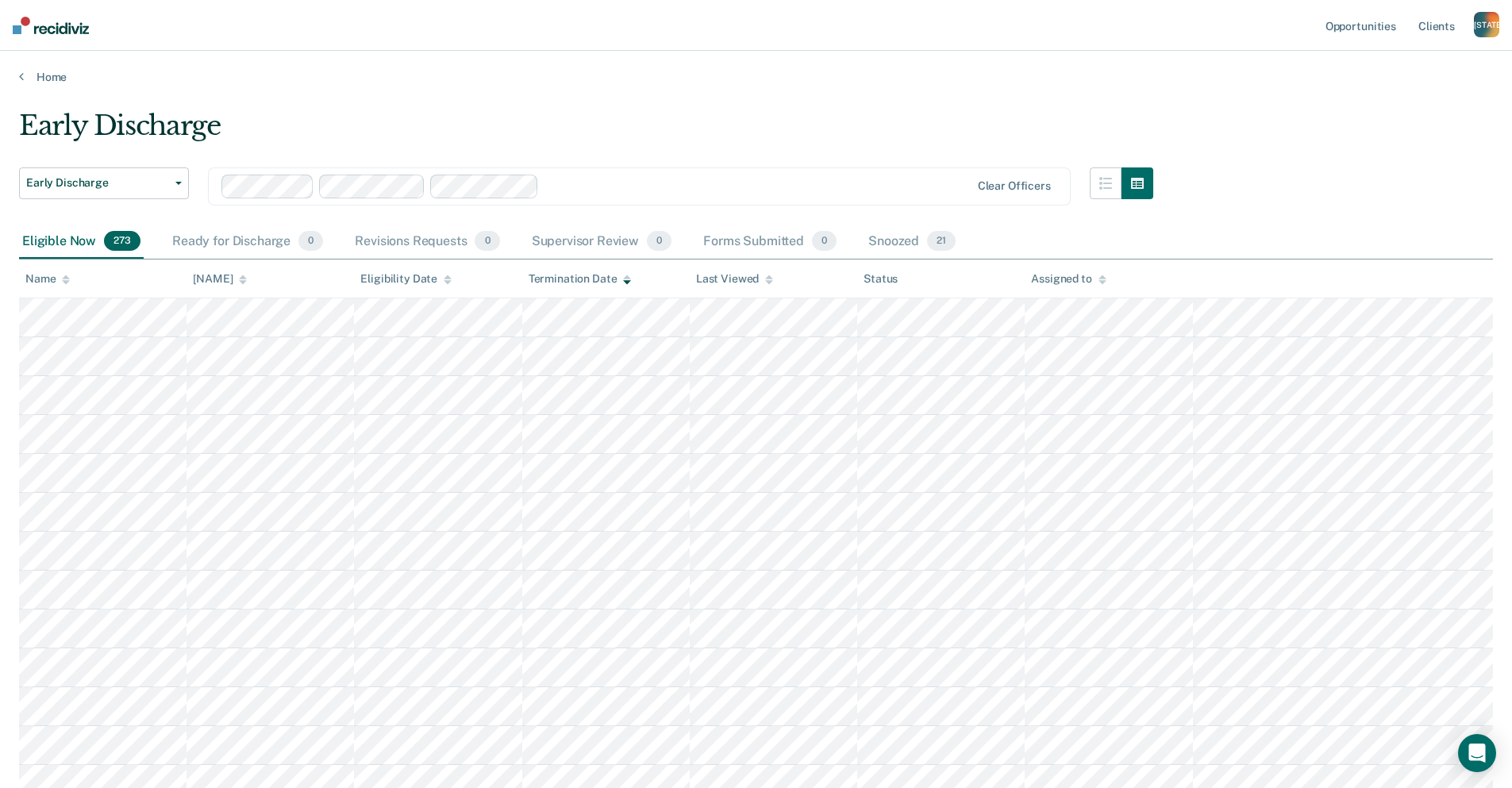 click at bounding box center (757, 186) 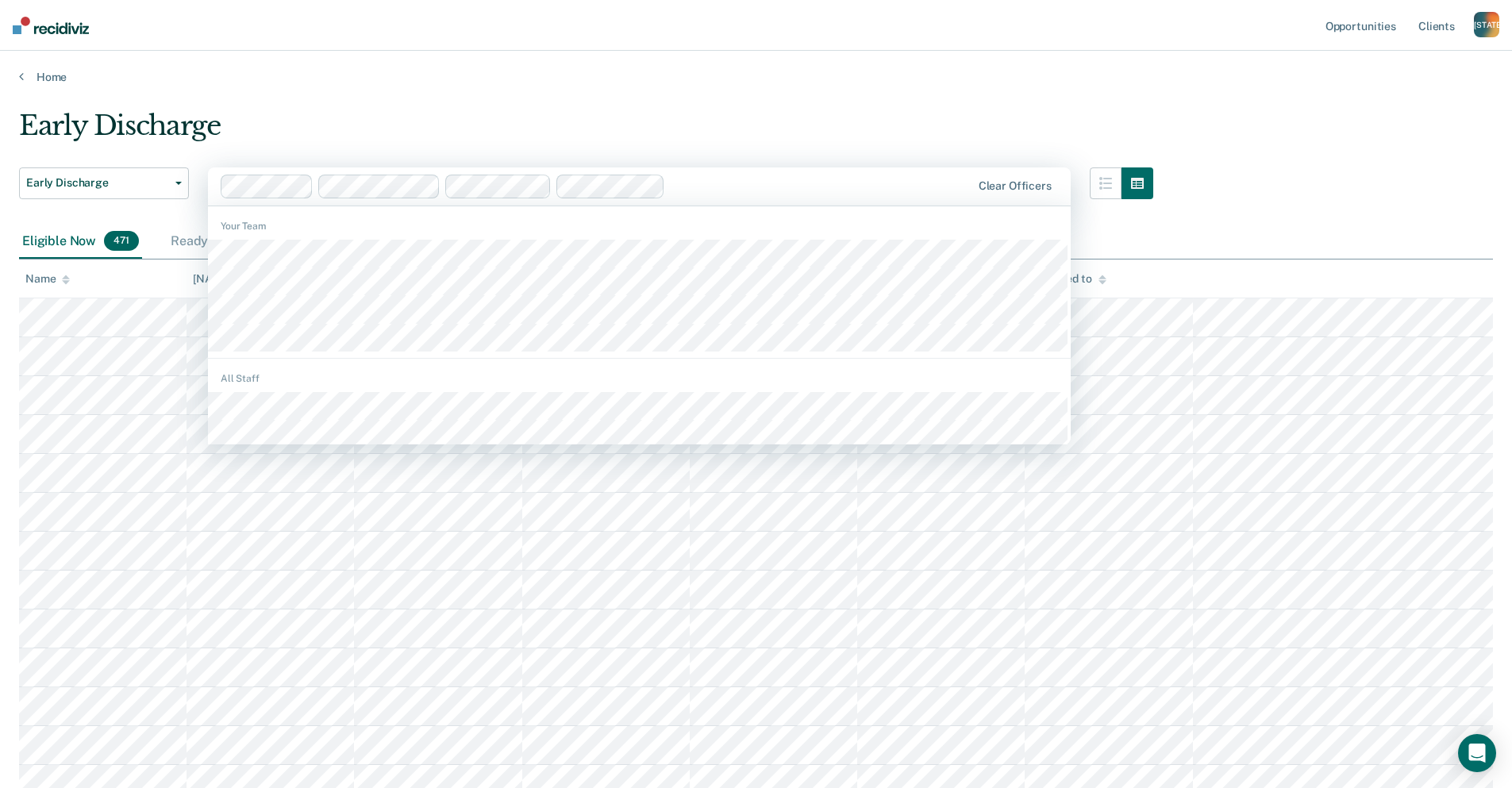 click at bounding box center (821, 186) 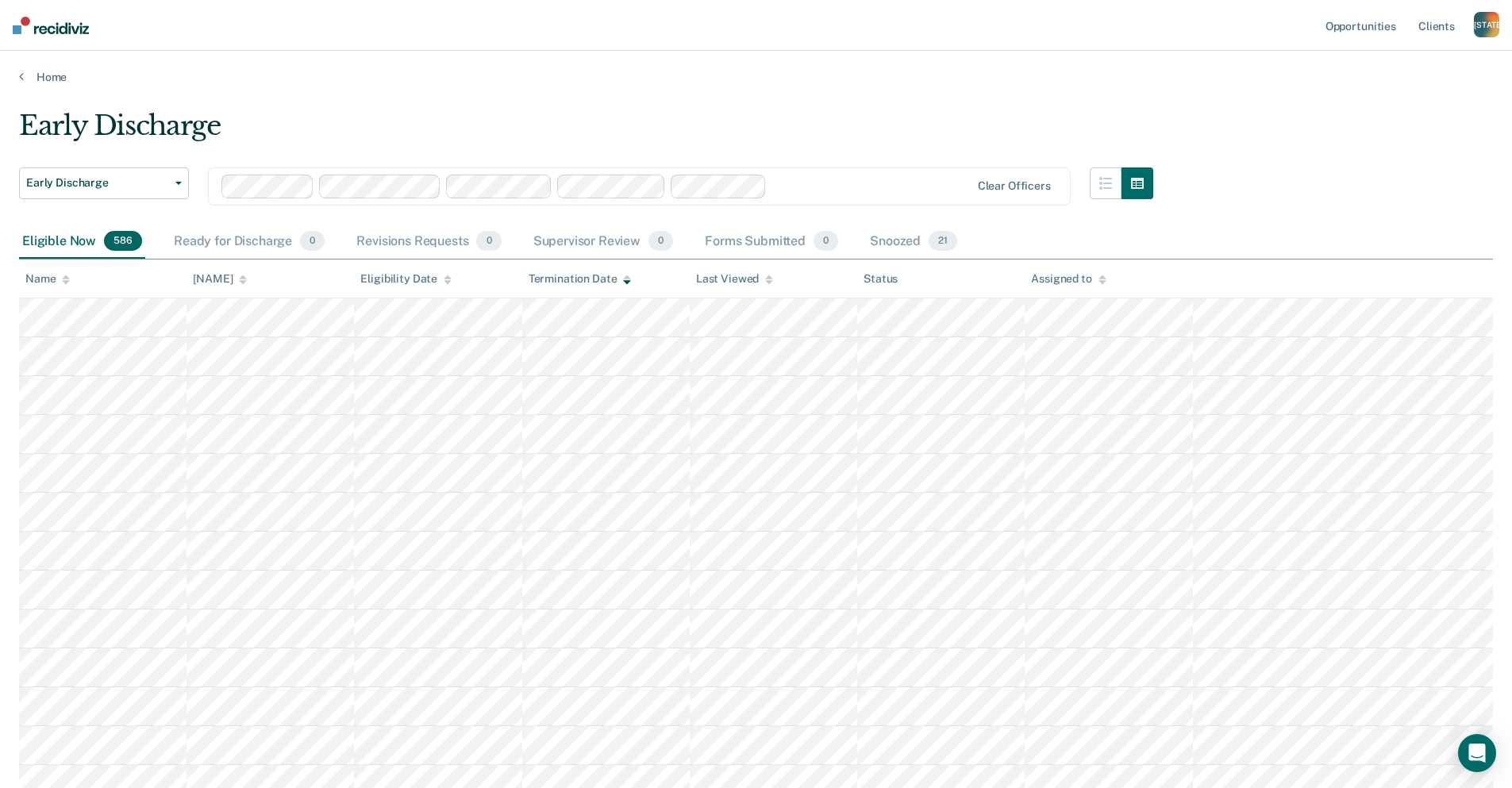 click at bounding box center (596, 186) 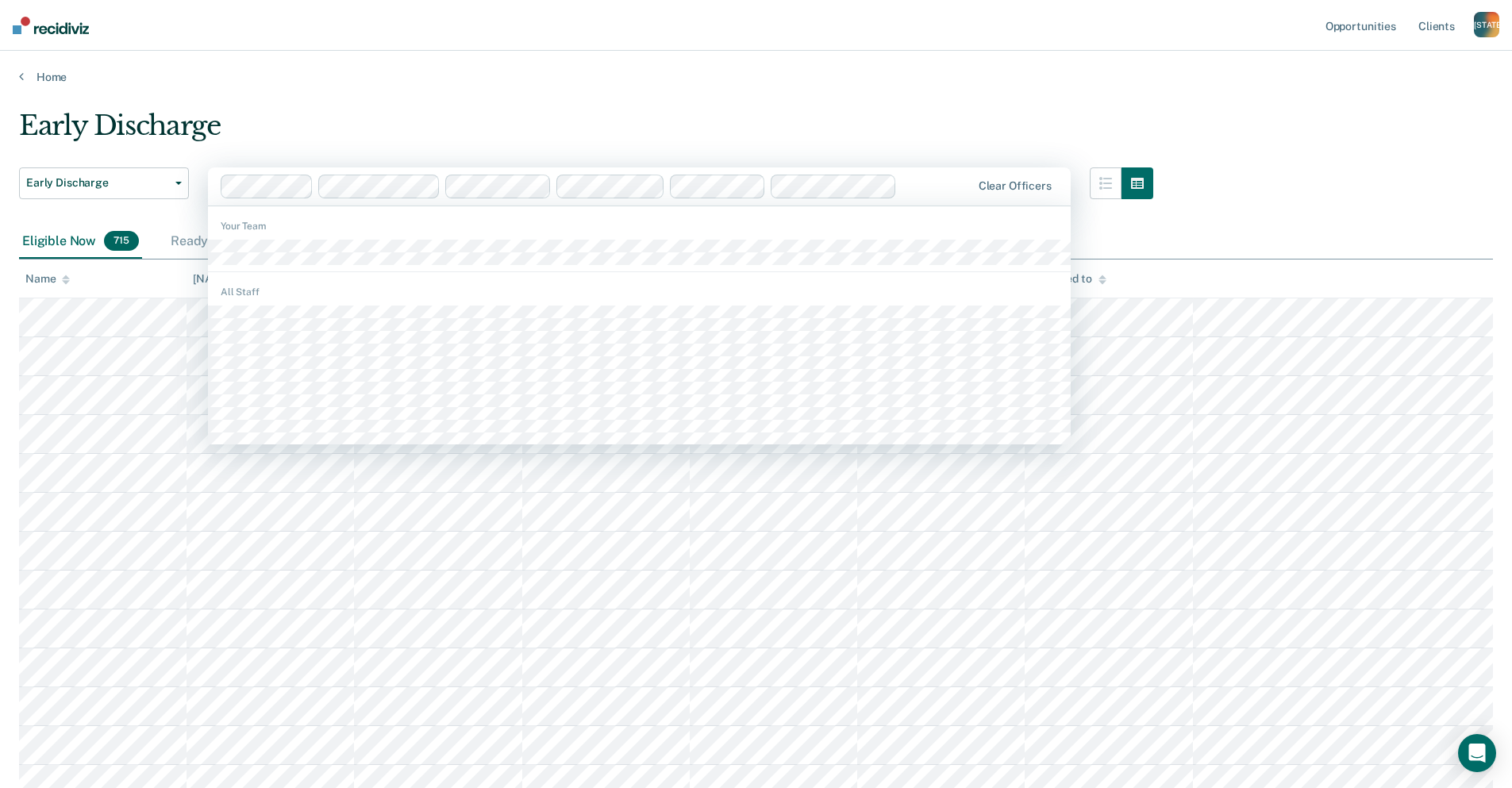 click at bounding box center (937, 186) 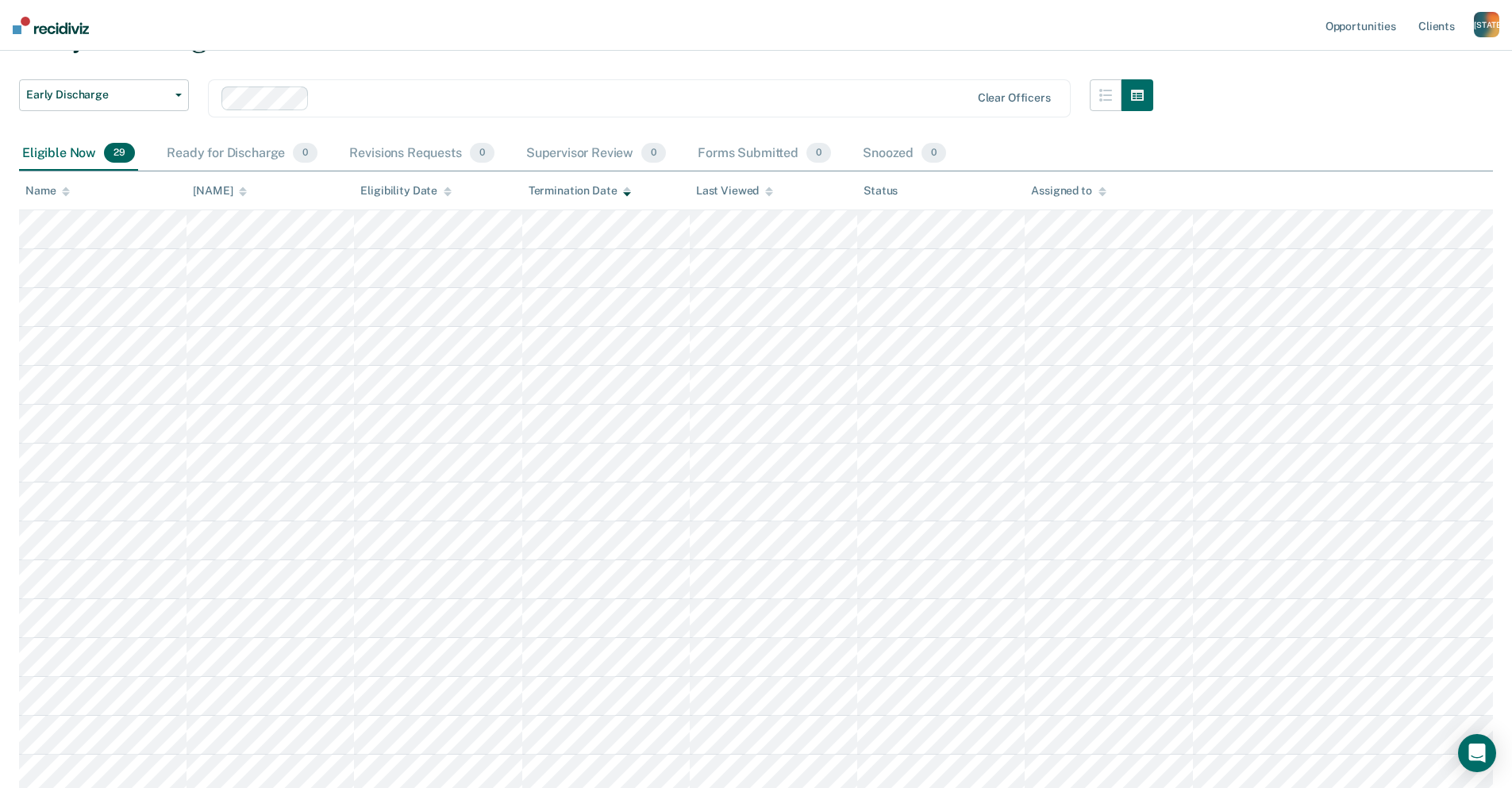 scroll, scrollTop: 0, scrollLeft: 0, axis: both 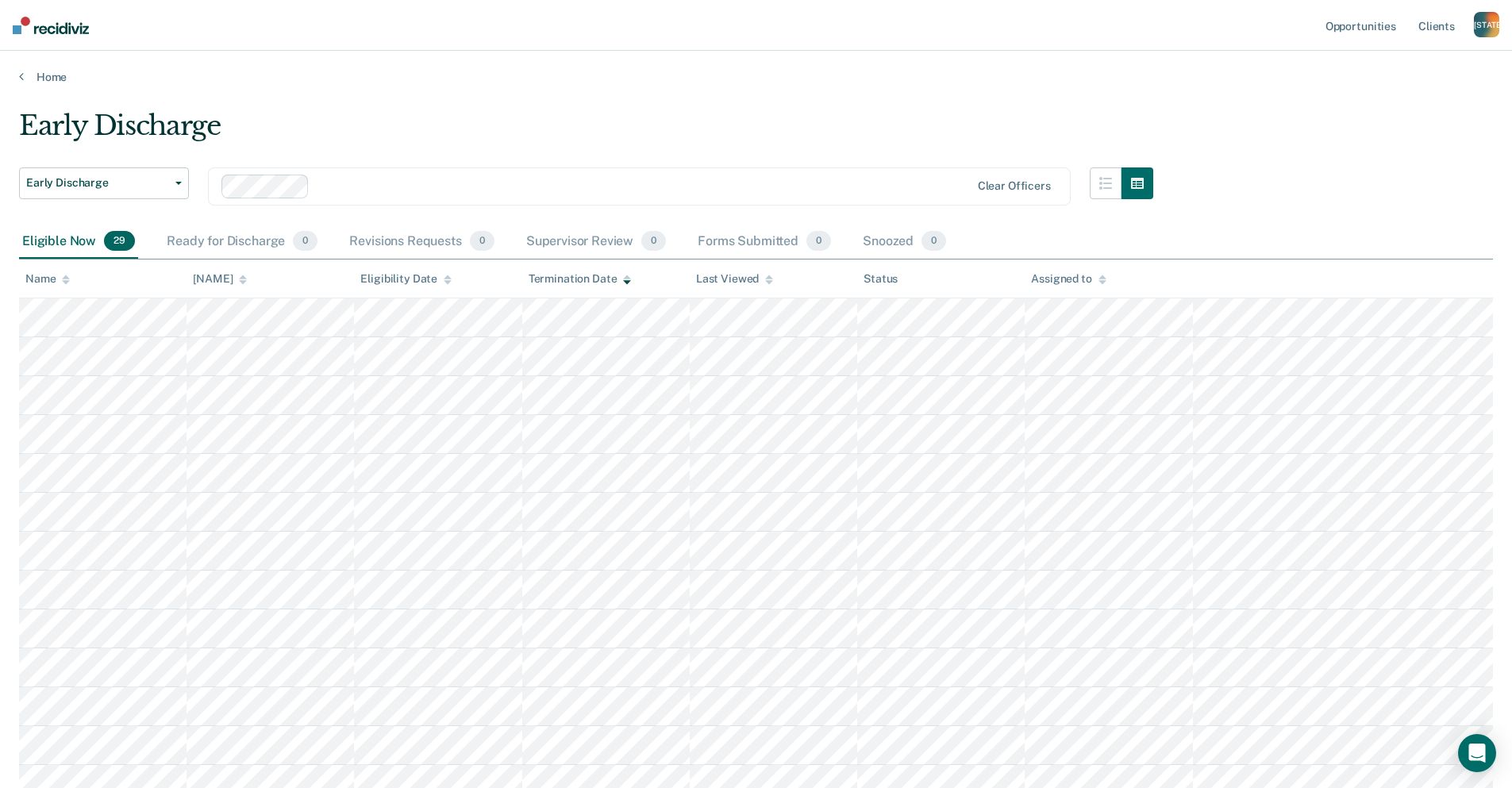 click at bounding box center [643, 186] 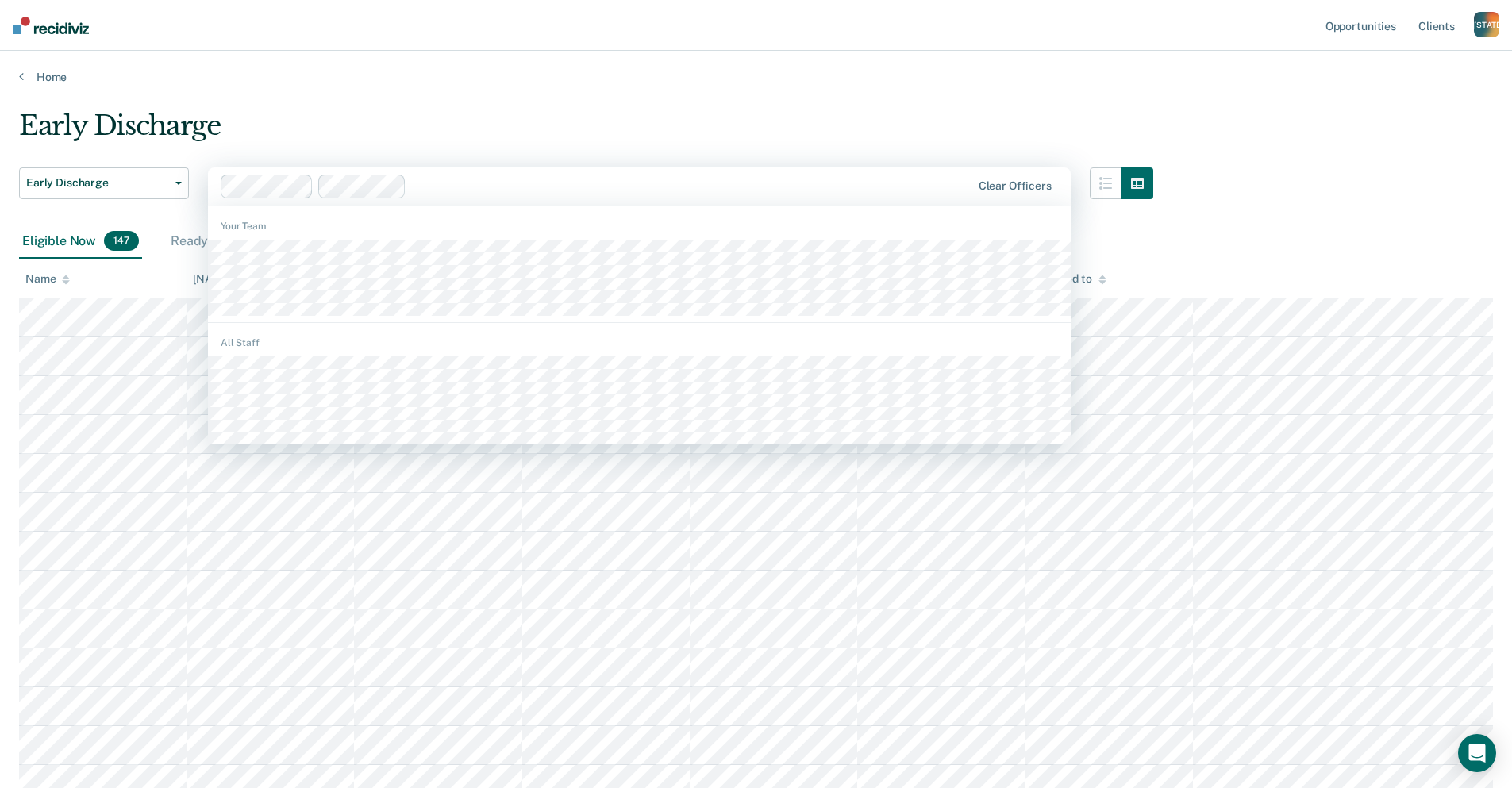 click at bounding box center (691, 186) 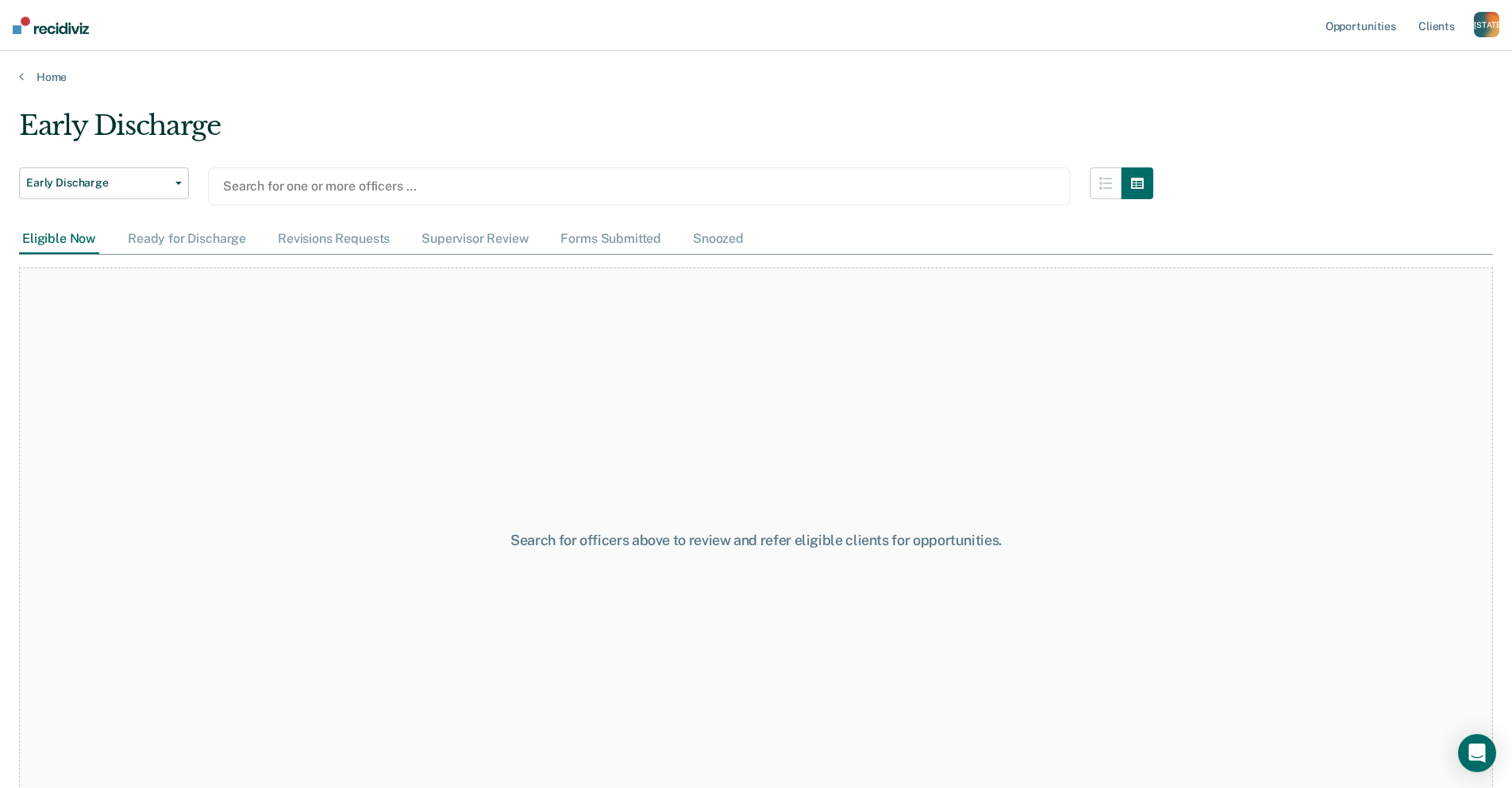 click at bounding box center [639, 186] 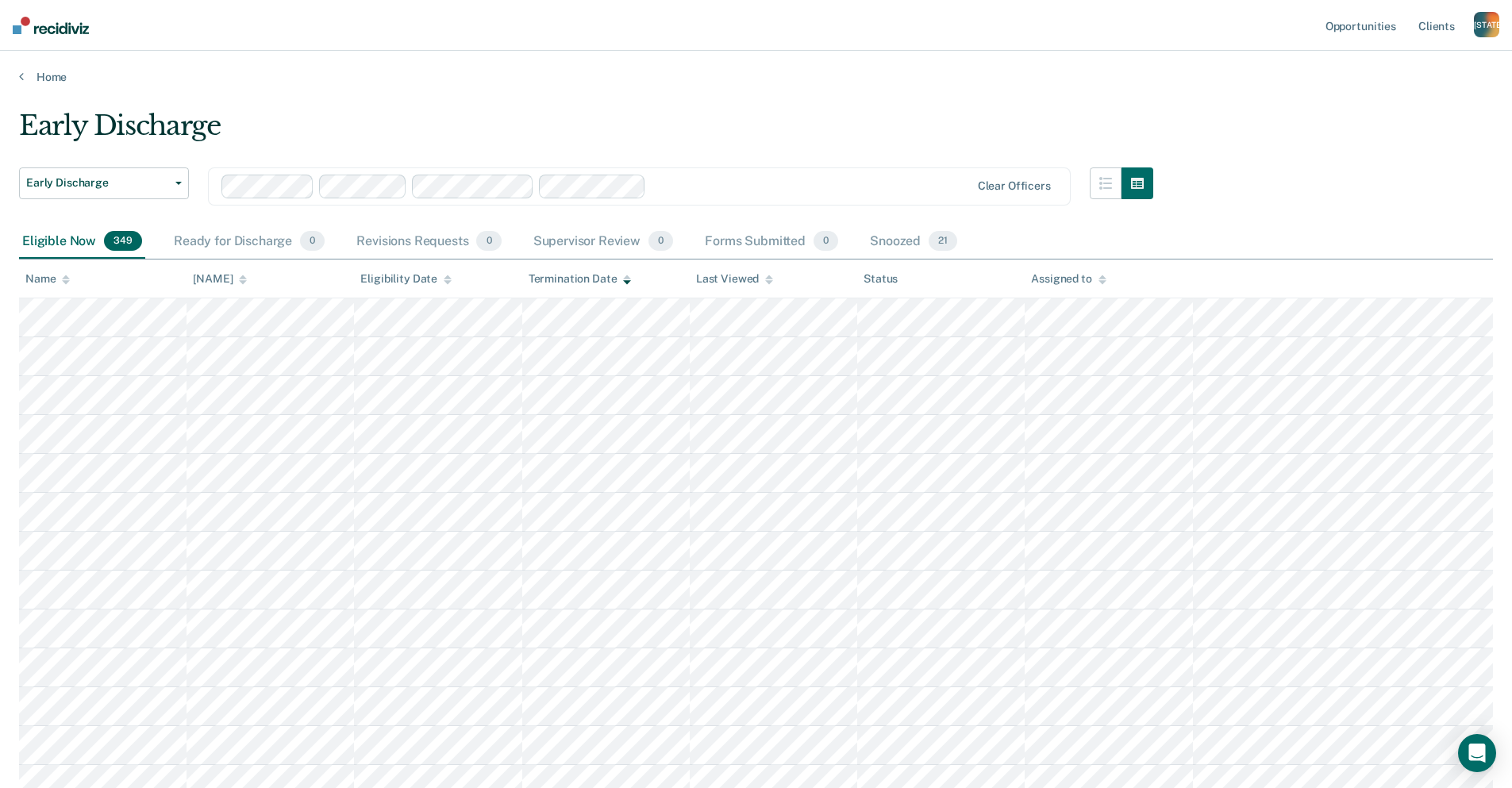 click at bounding box center [811, 186] 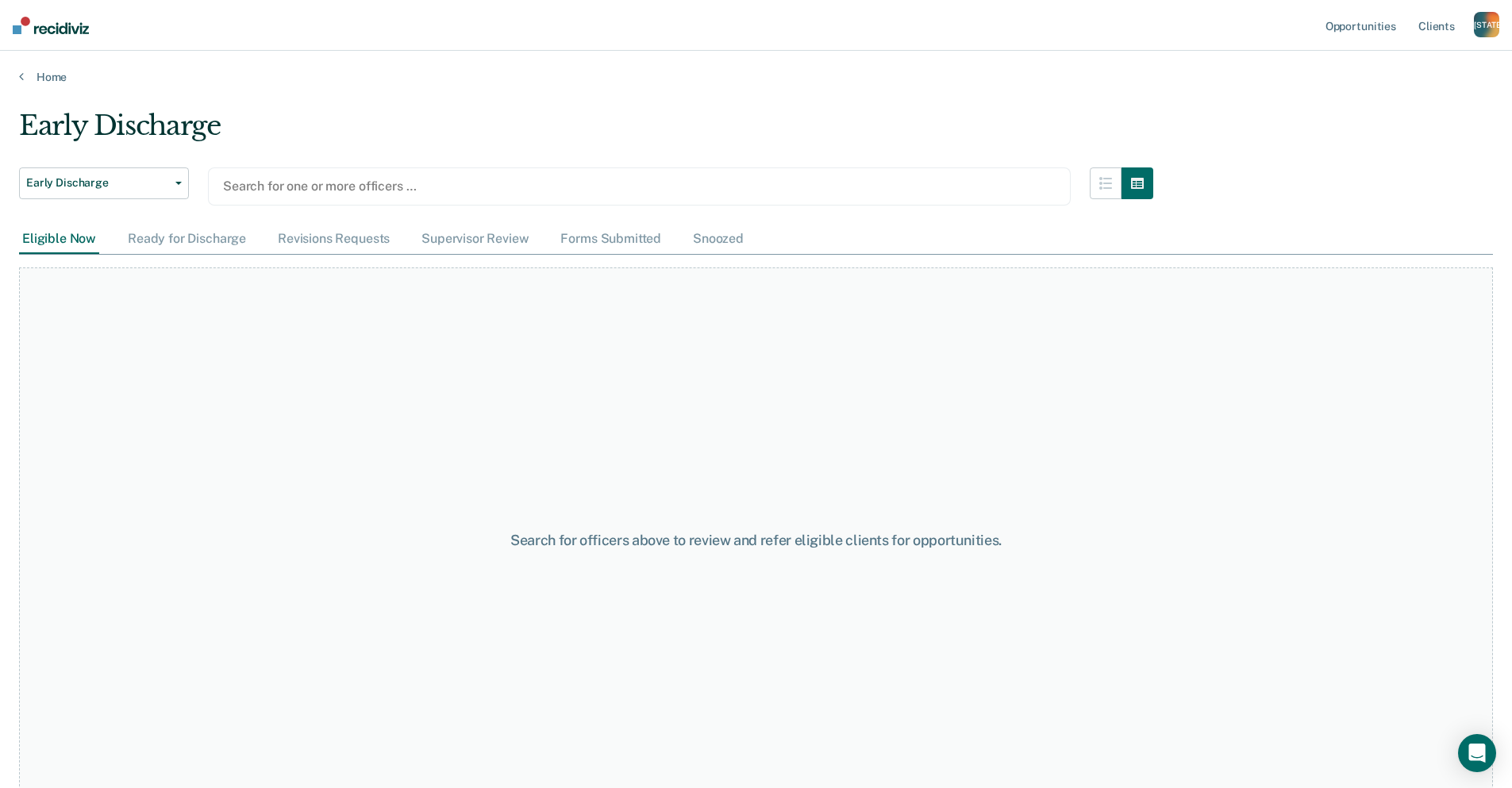 click at bounding box center (639, 186) 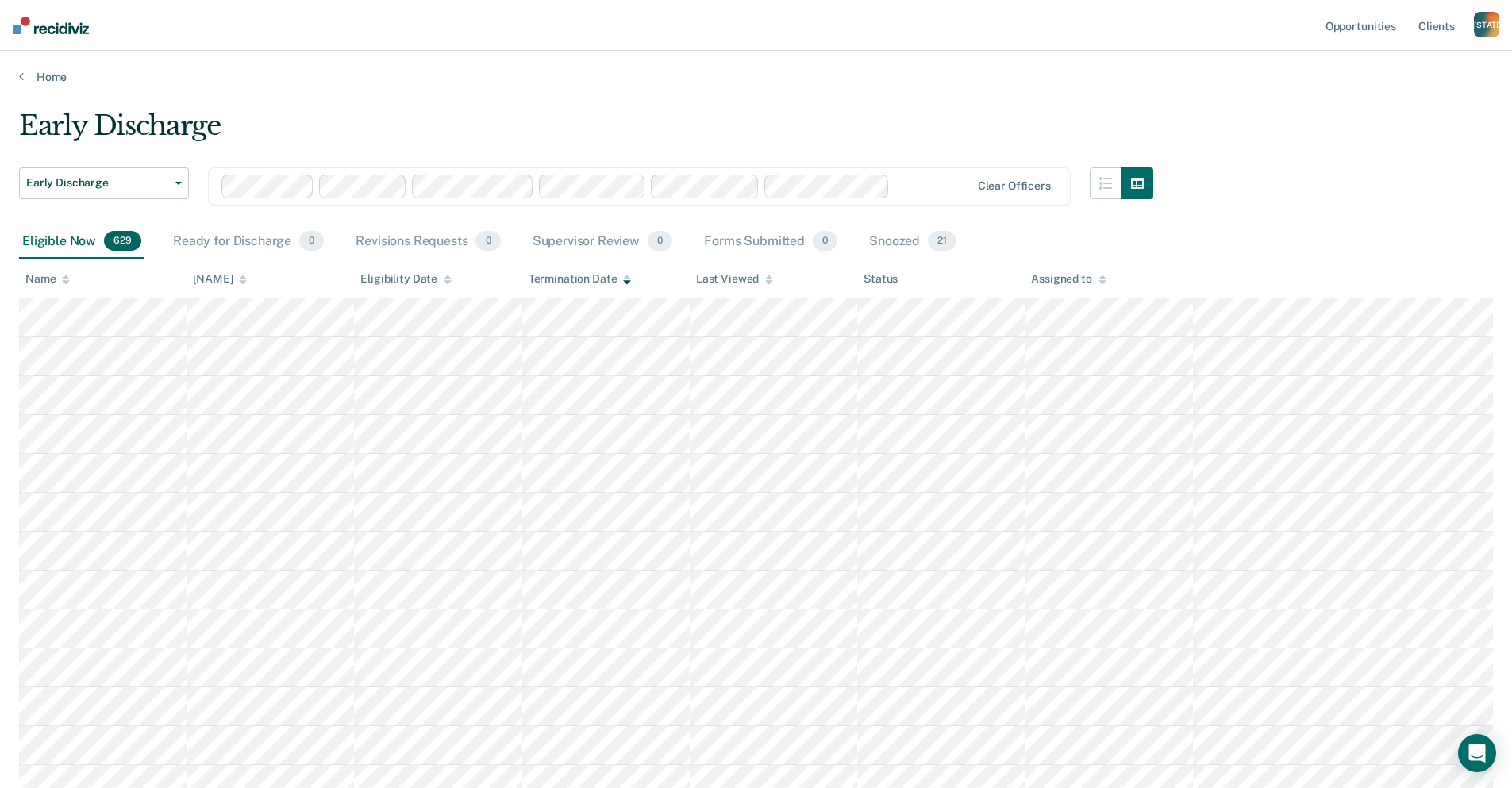 click at bounding box center (933, 186) 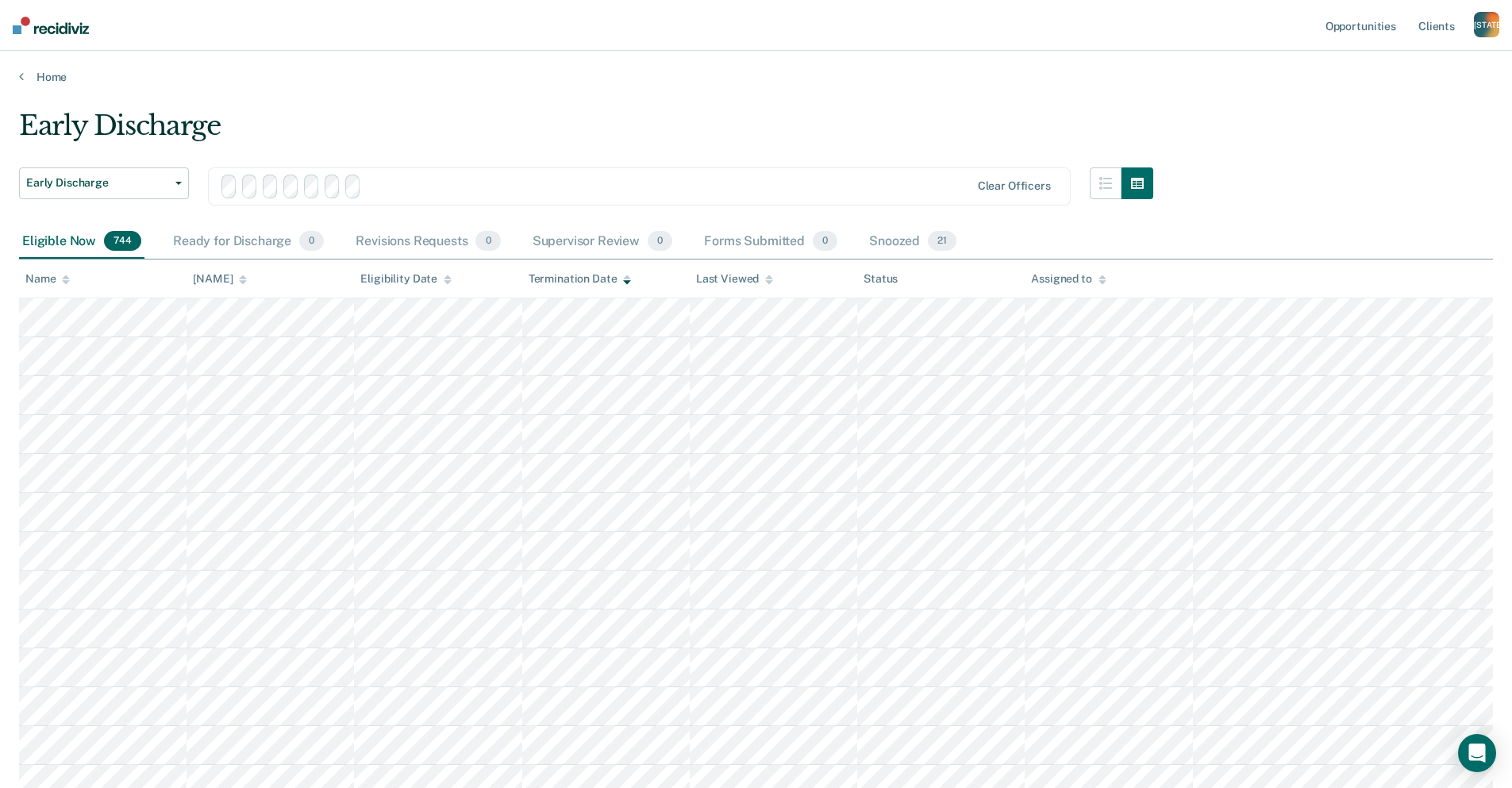 click at bounding box center (596, 186) 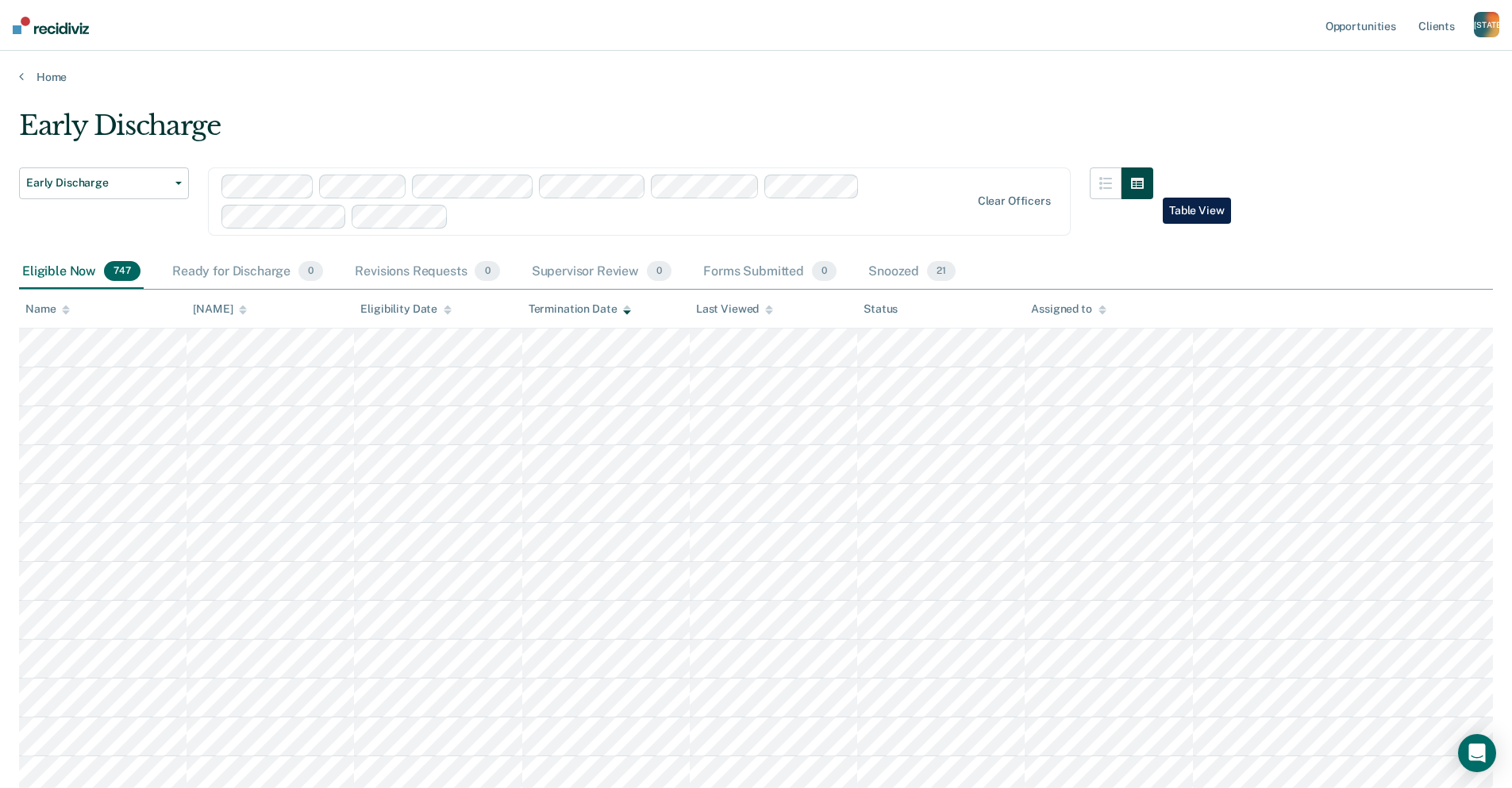 click at bounding box center (1137, 183) 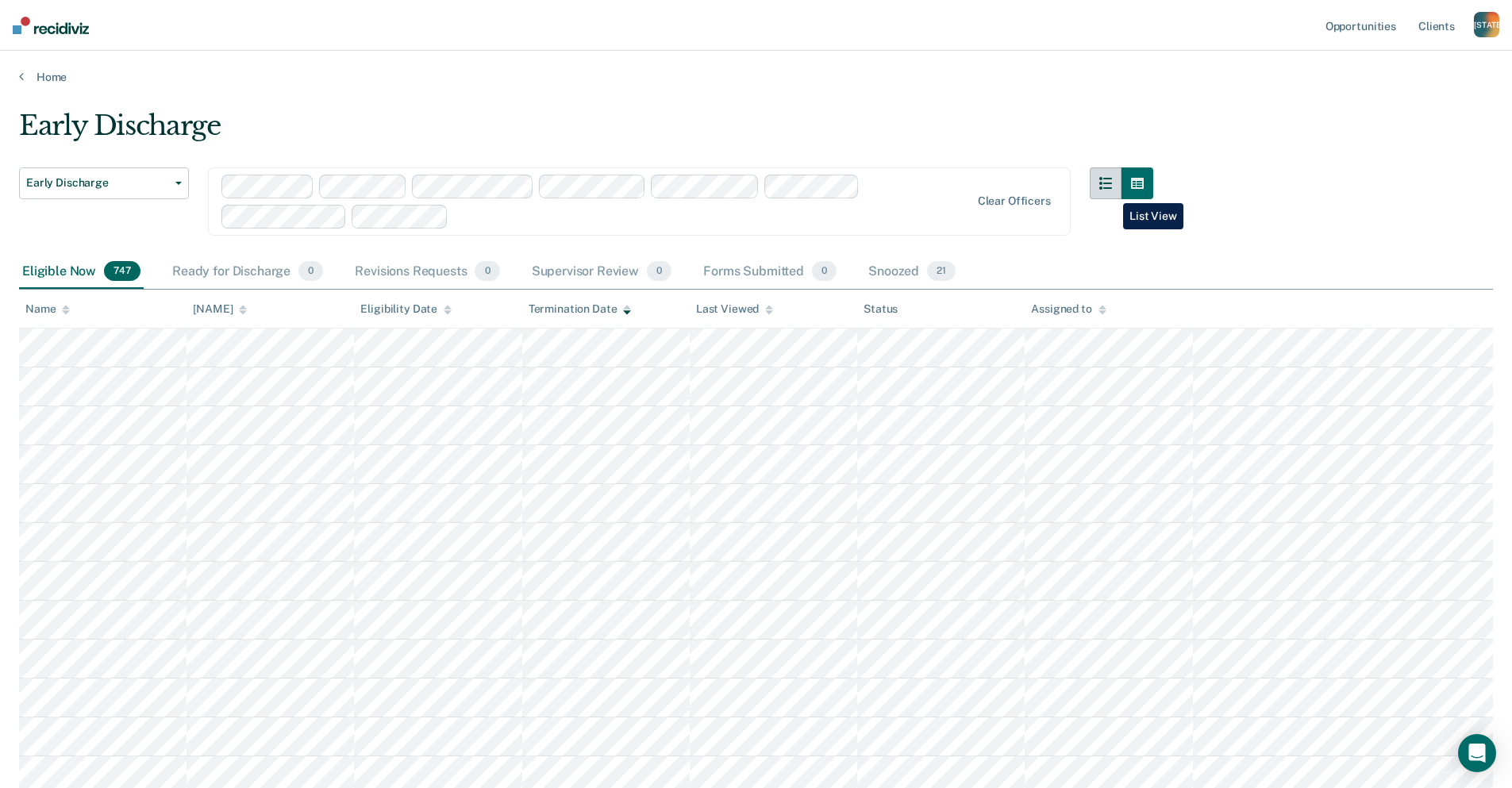 click at bounding box center [1106, 183] 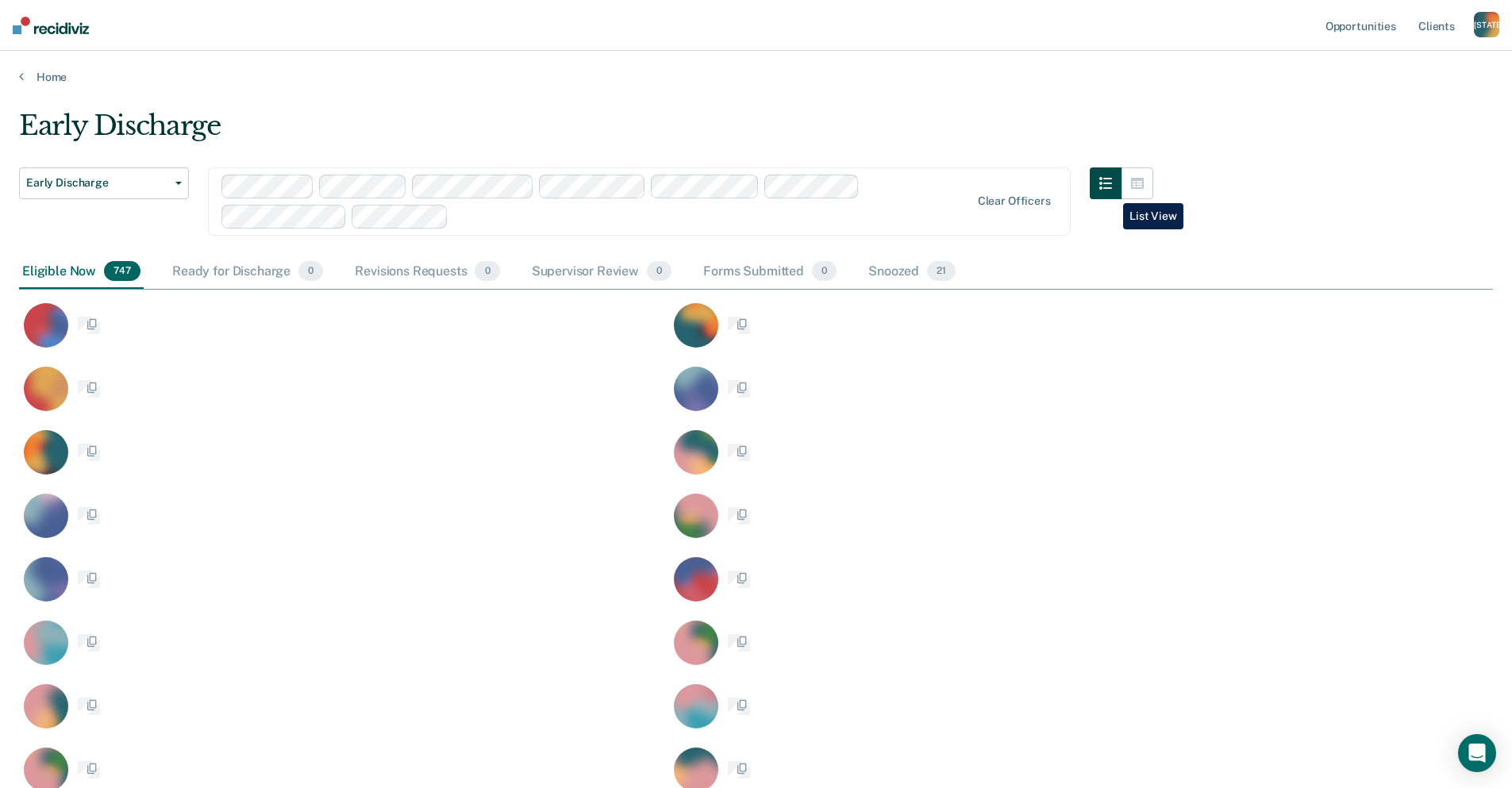 click at bounding box center (1106, 183) 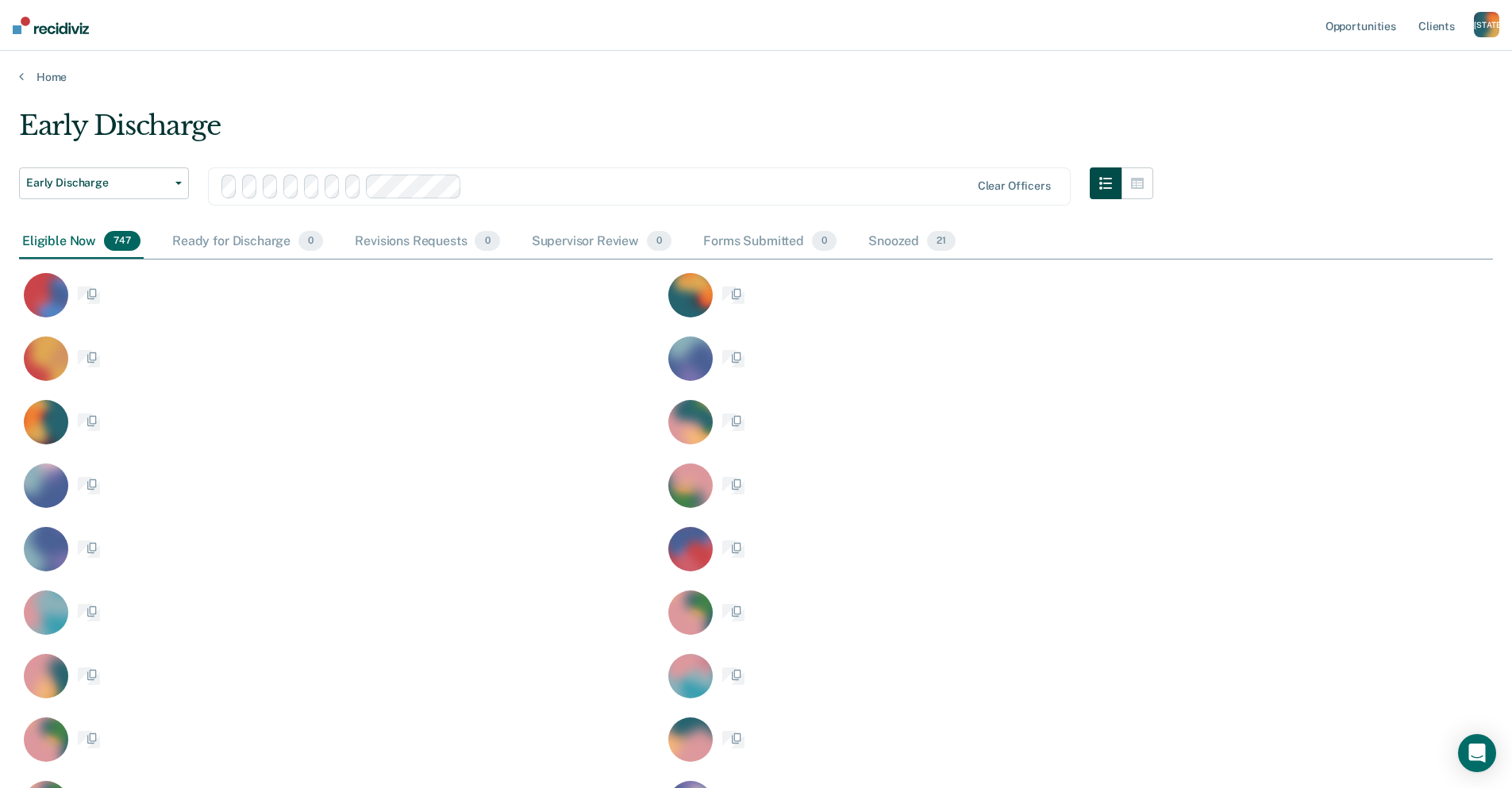 click at bounding box center (1106, 183) 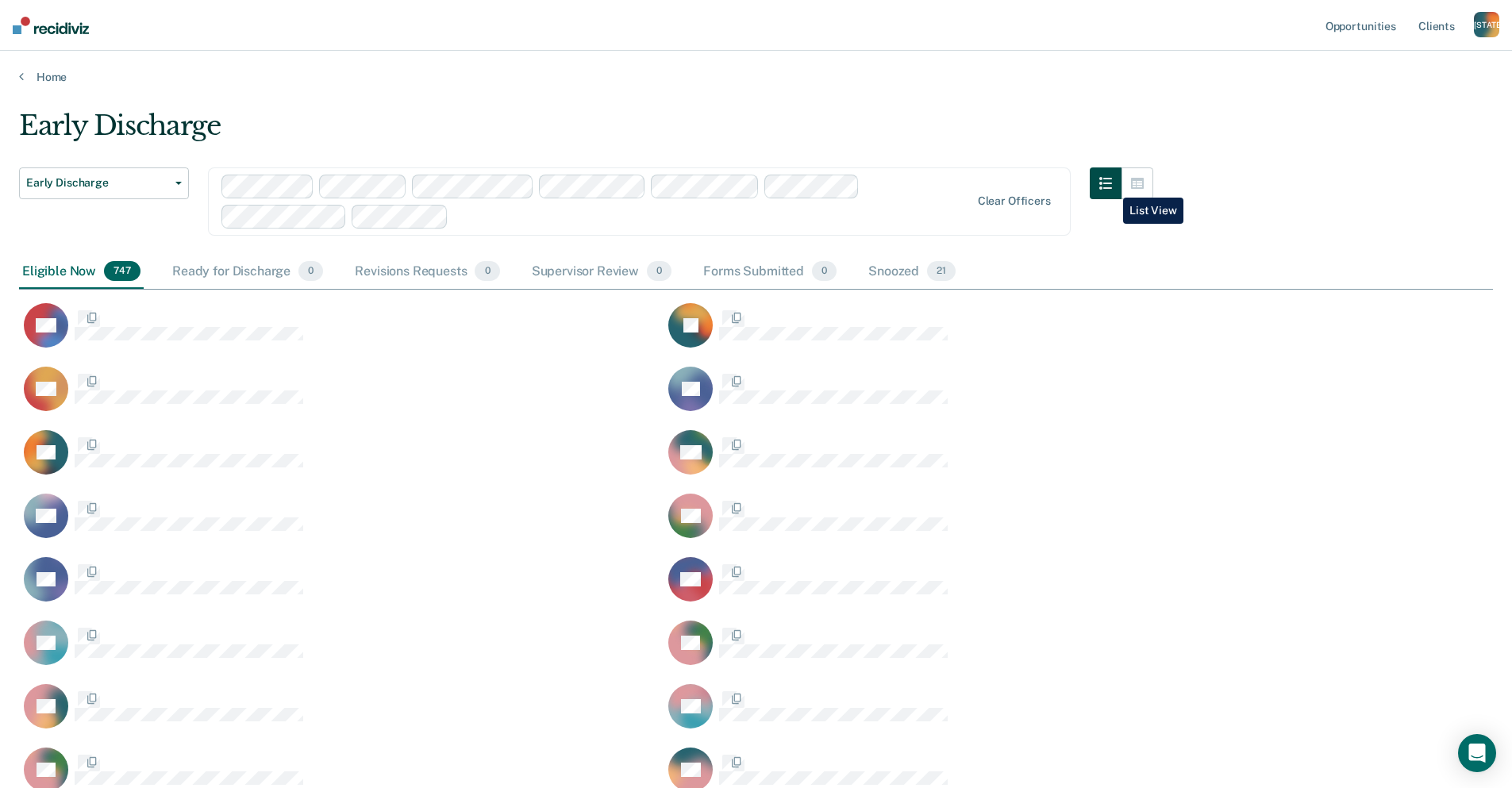 scroll, scrollTop: 23919, scrollLeft: 1462, axis: both 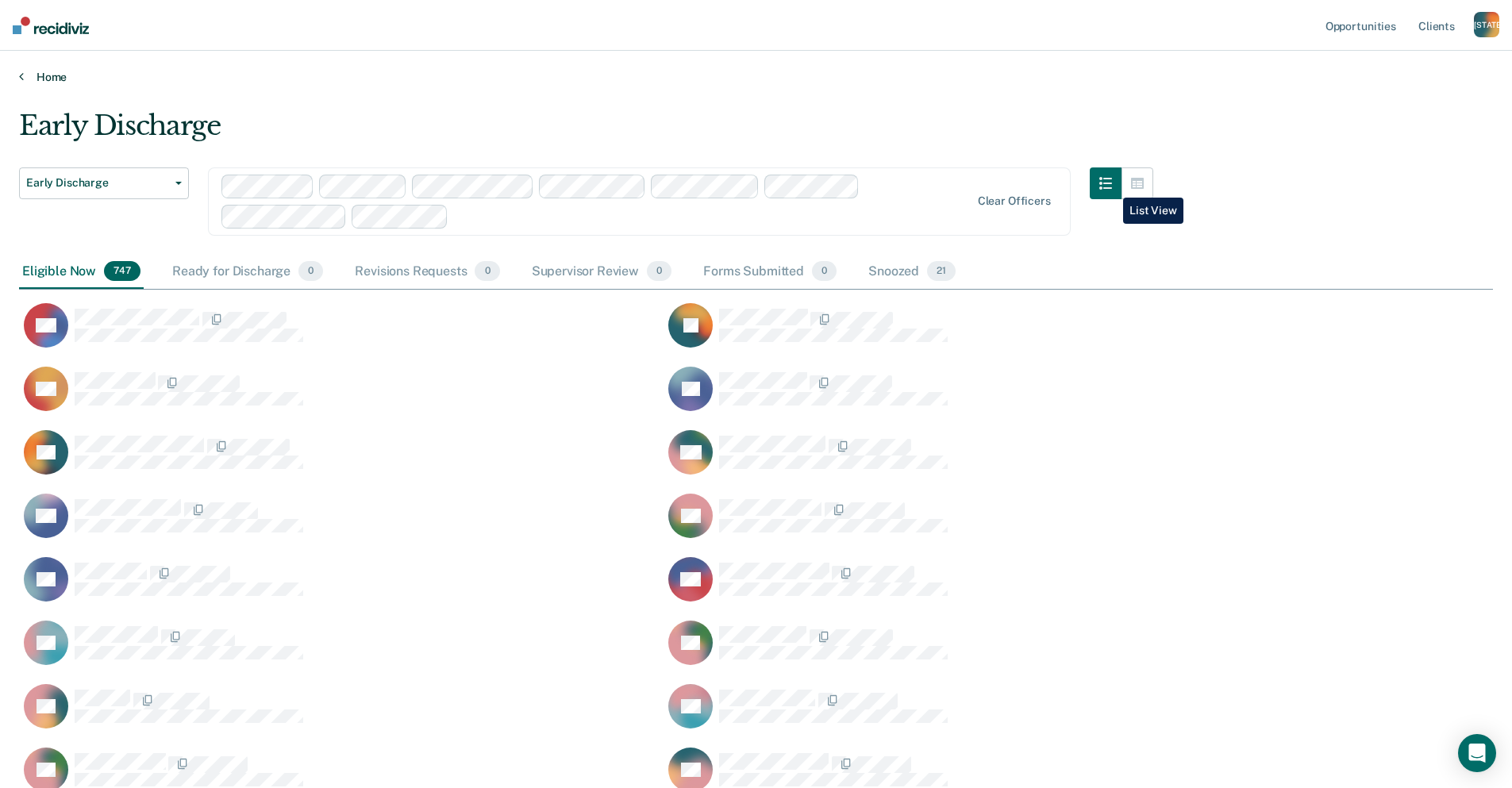 click on "Home" at bounding box center (756, 77) 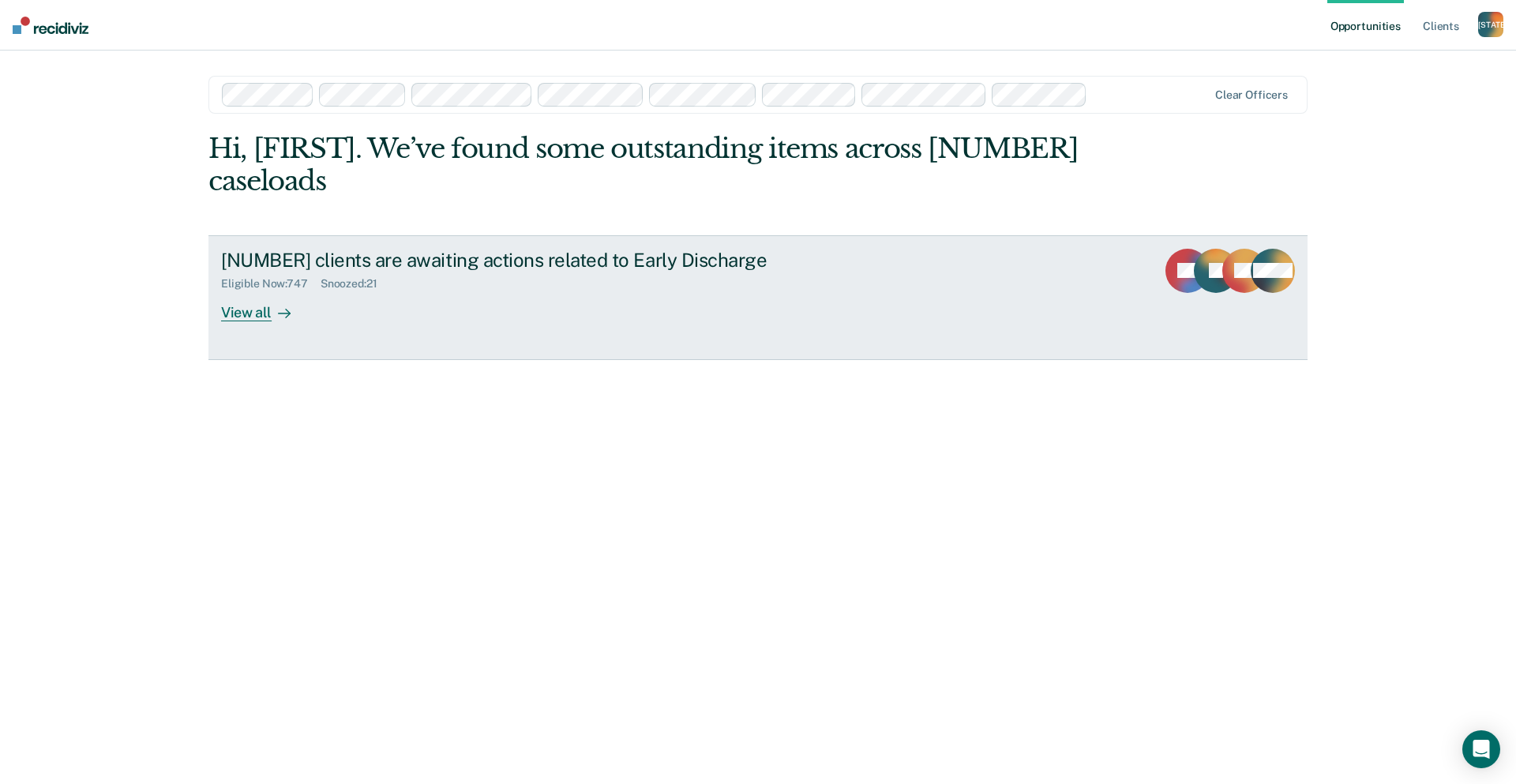 click on "View all" at bounding box center (265, 306) 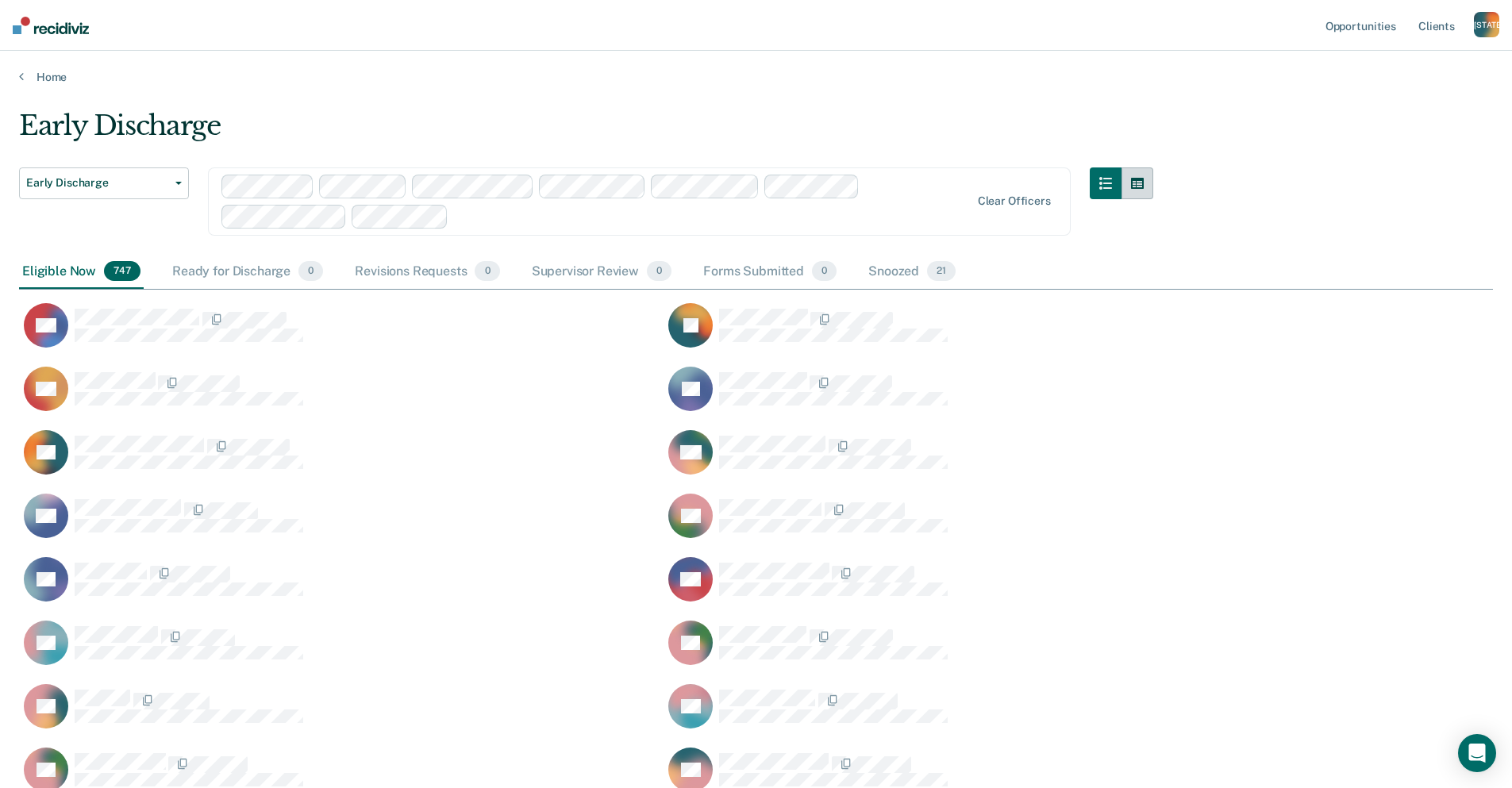 scroll, scrollTop: 13, scrollLeft: 13, axis: both 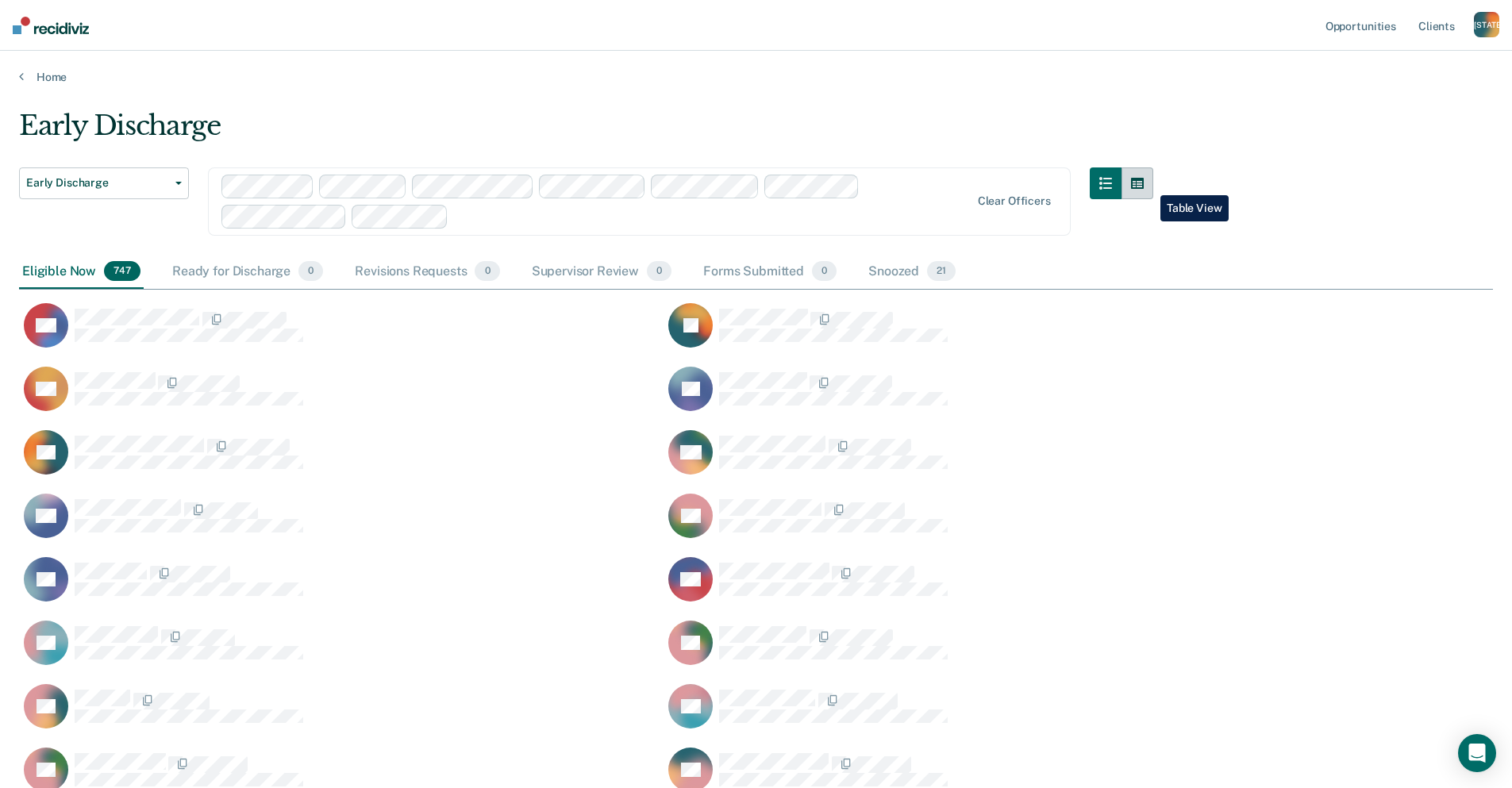 click at bounding box center (1137, 183) 